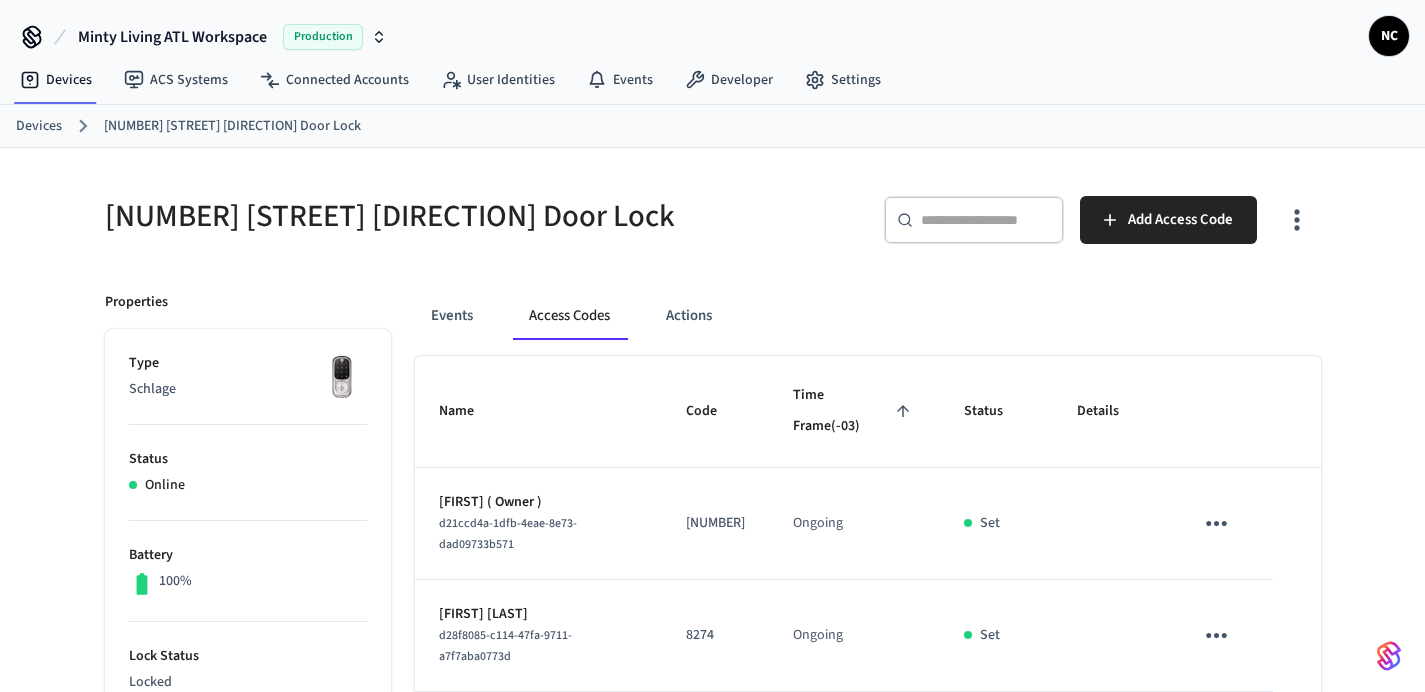 scroll, scrollTop: 0, scrollLeft: 0, axis: both 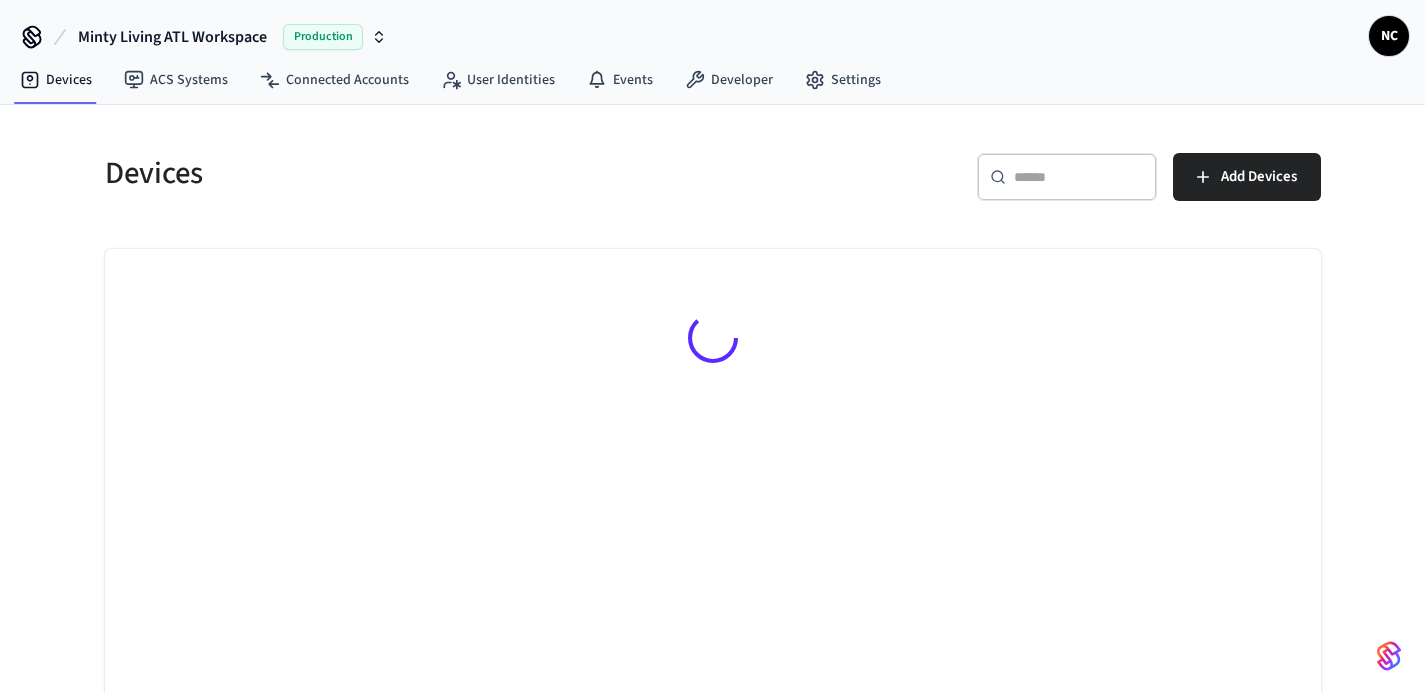 click on "​ ​" at bounding box center [1067, 177] 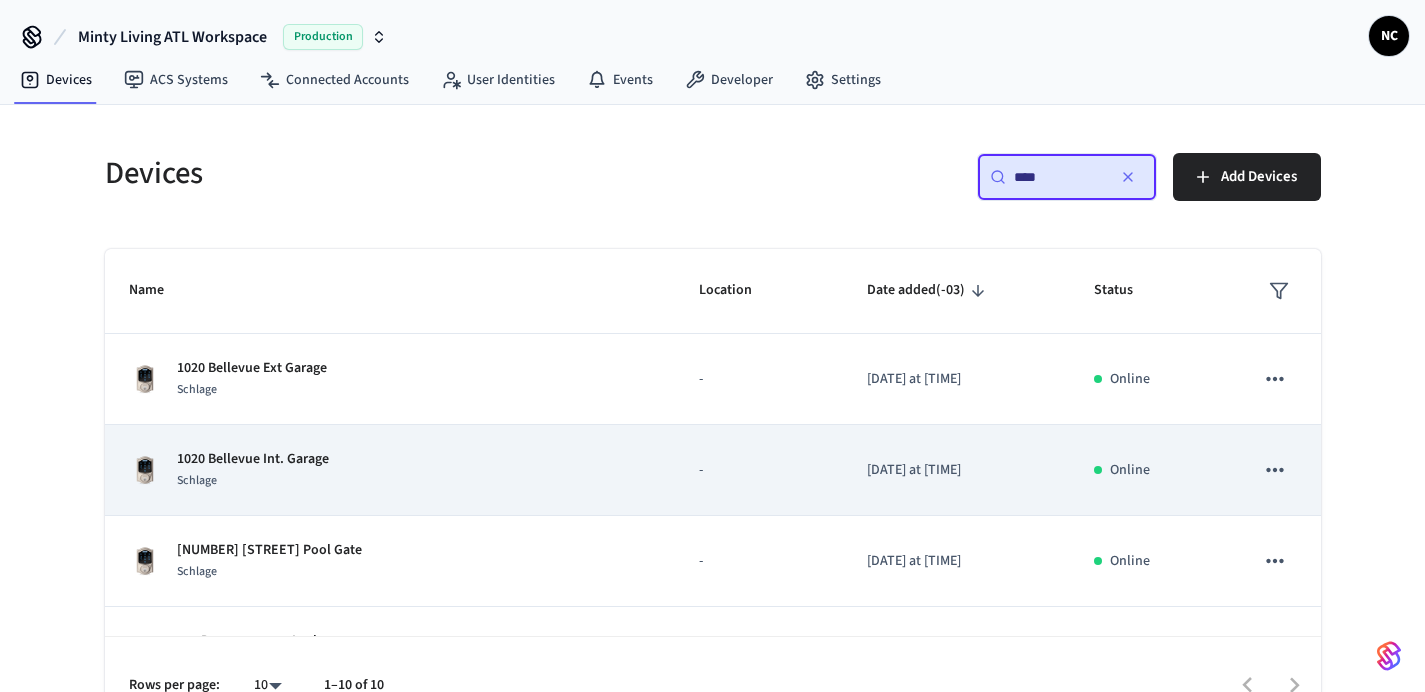 scroll, scrollTop: 54, scrollLeft: 0, axis: vertical 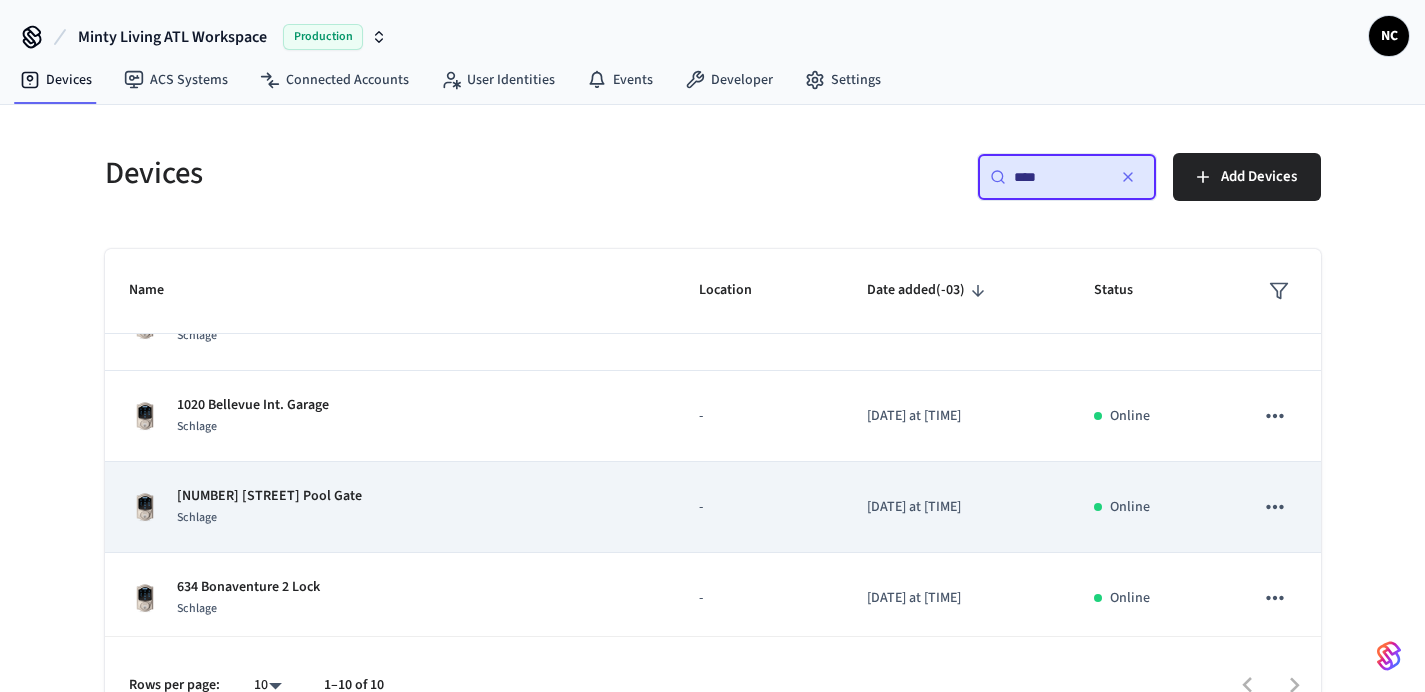 type on "****" 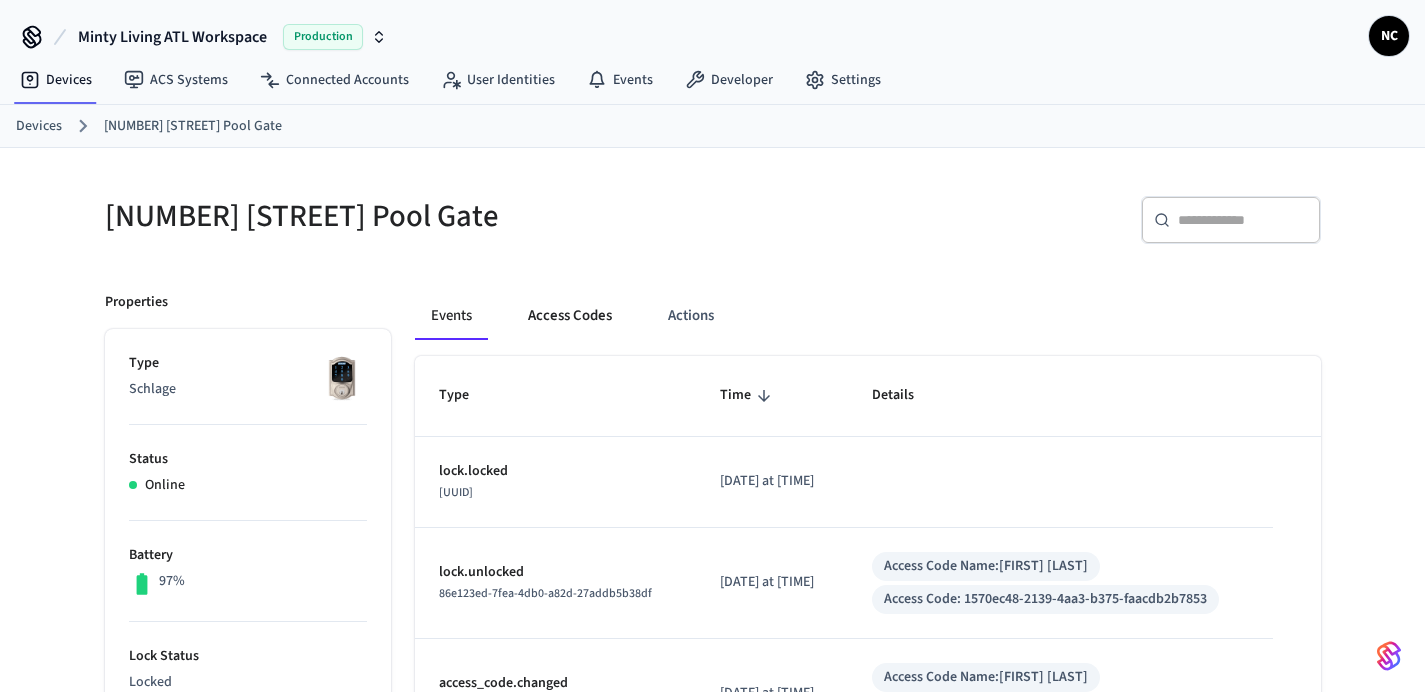 click on "Access Codes" at bounding box center (570, 316) 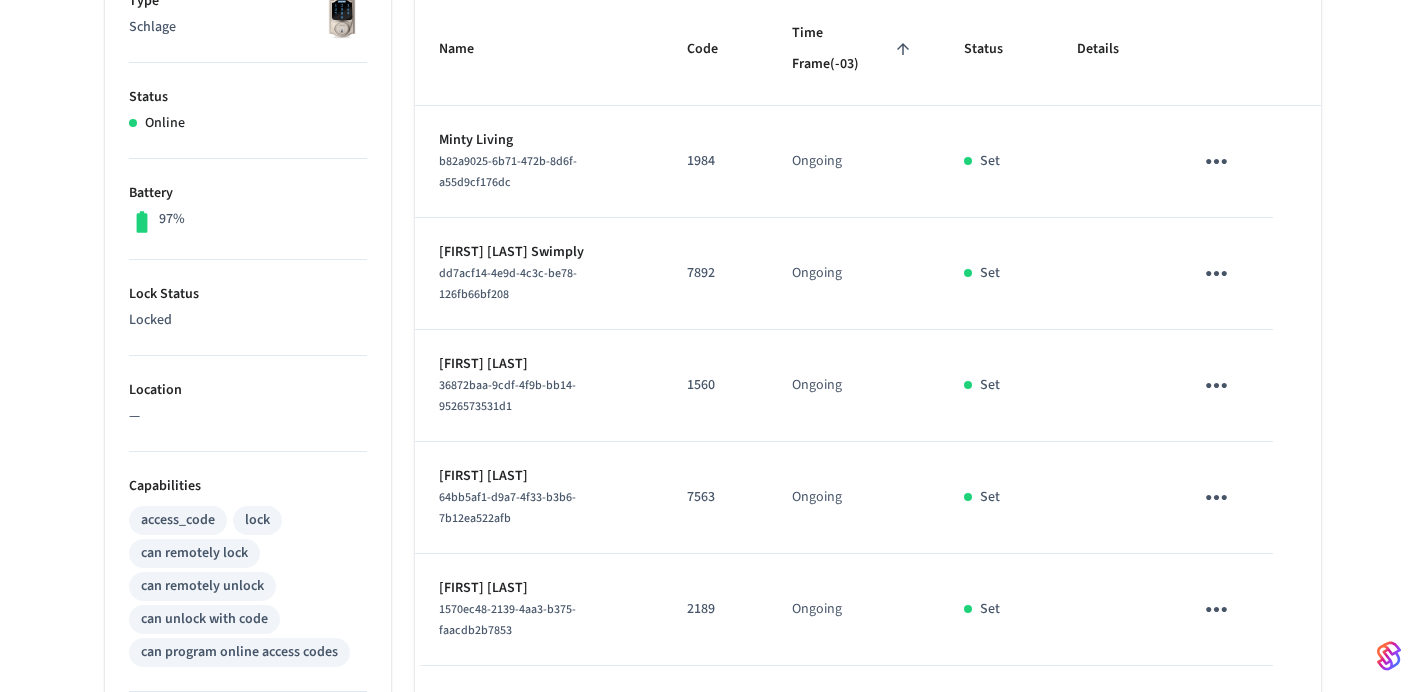 scroll, scrollTop: 0, scrollLeft: 0, axis: both 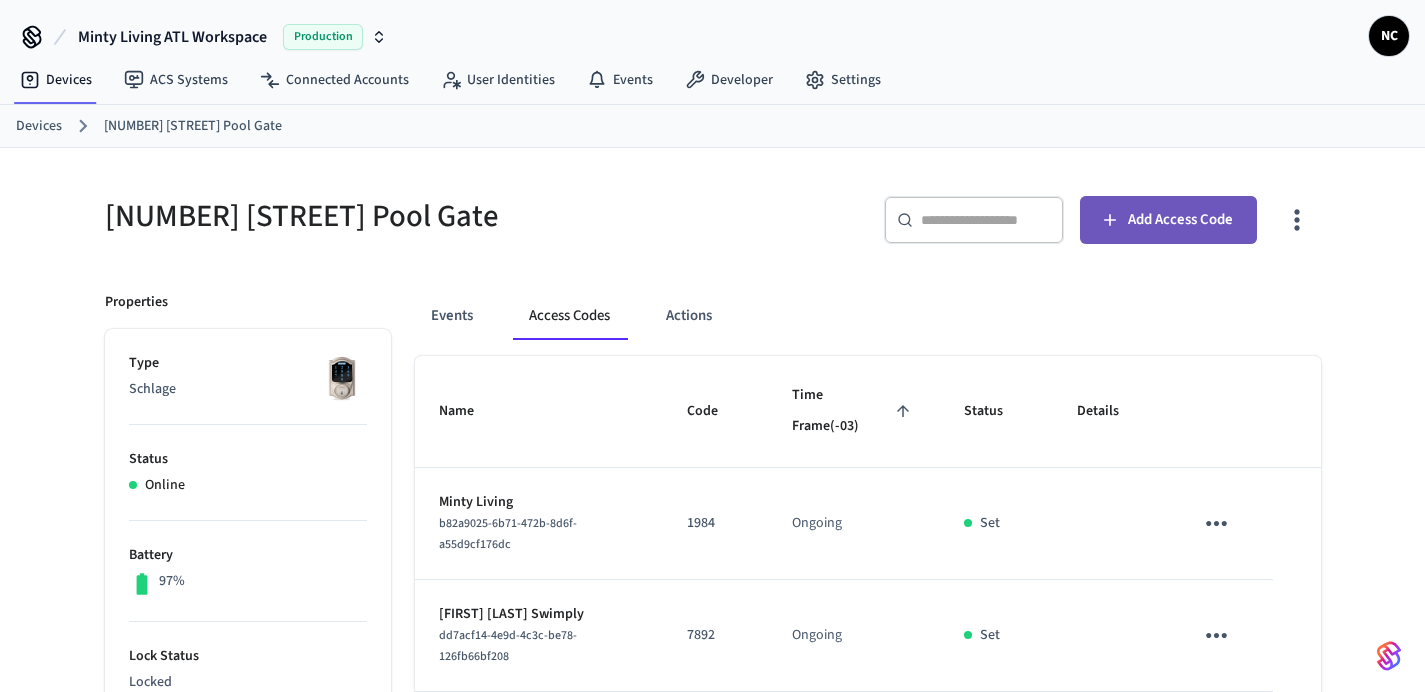 click on "Add Access Code" at bounding box center [1168, 220] 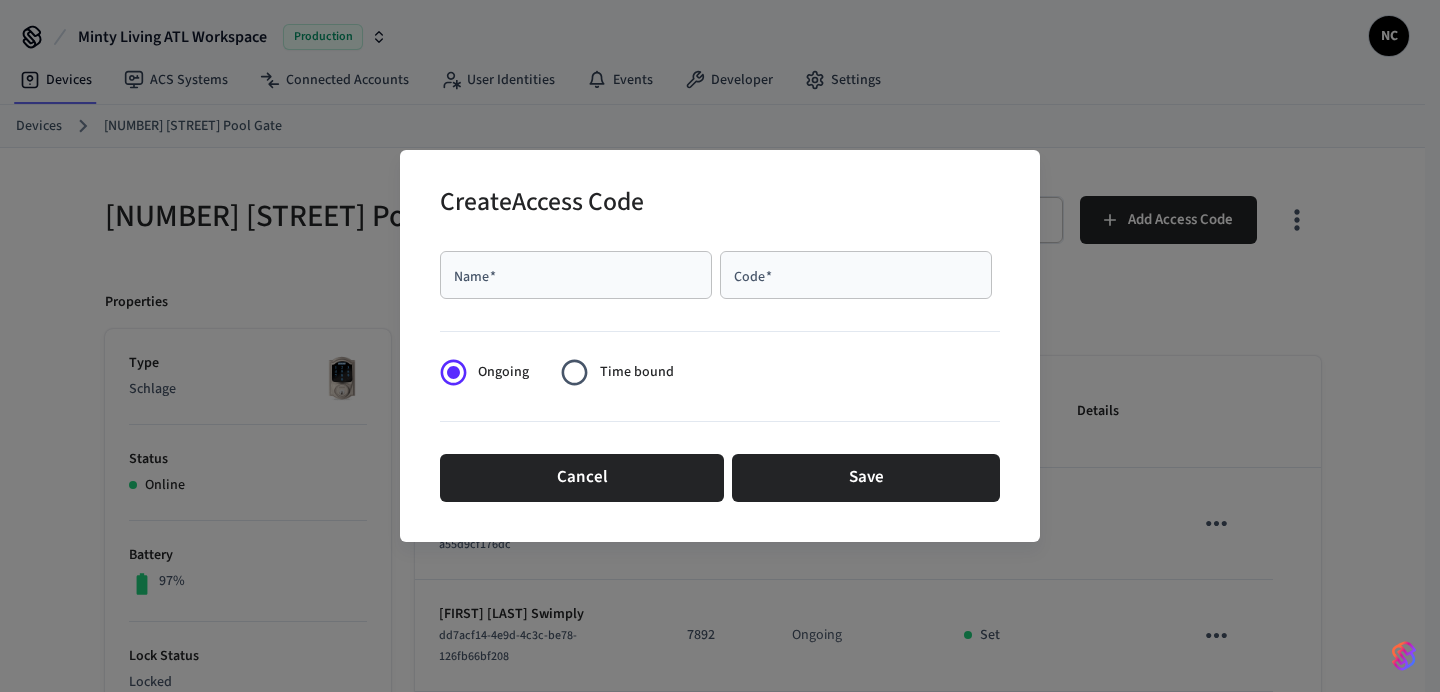 click on "Name   * Name   *" at bounding box center (580, 279) 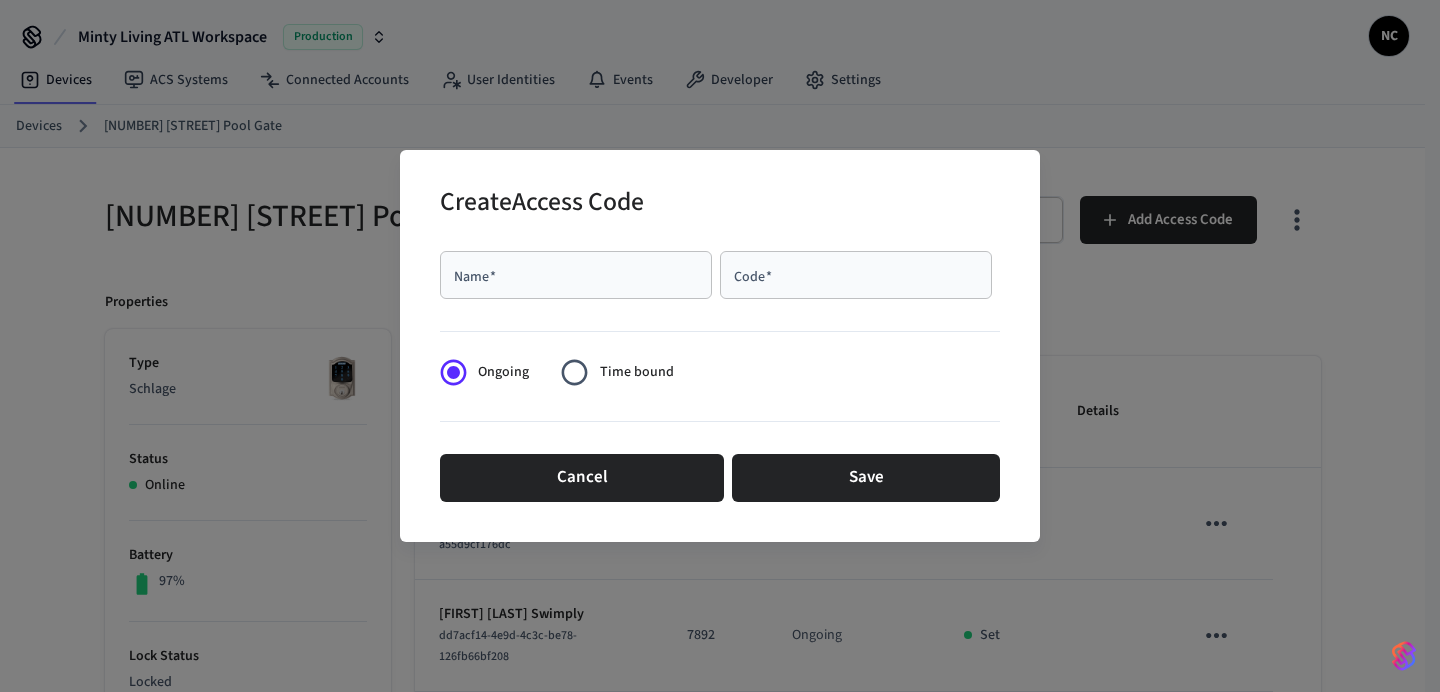 click on "Name   *" at bounding box center (576, 275) 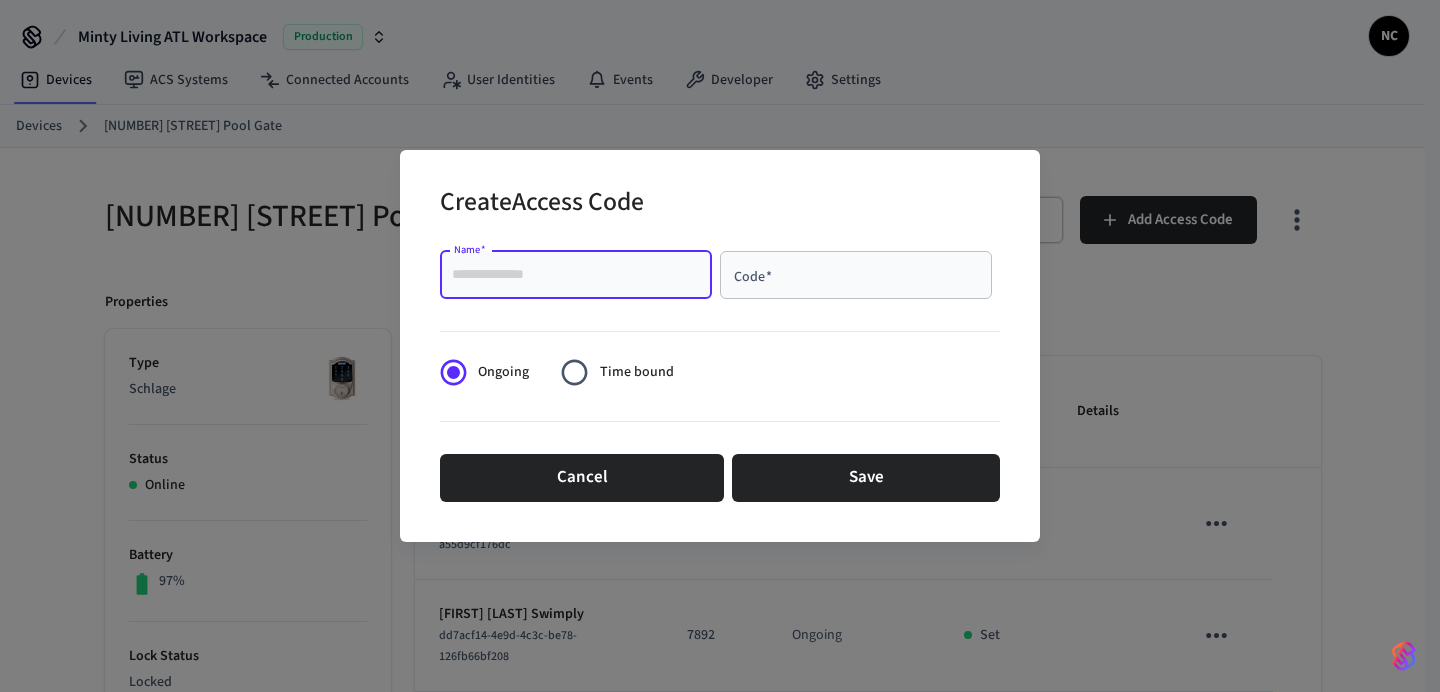 paste on "**********" 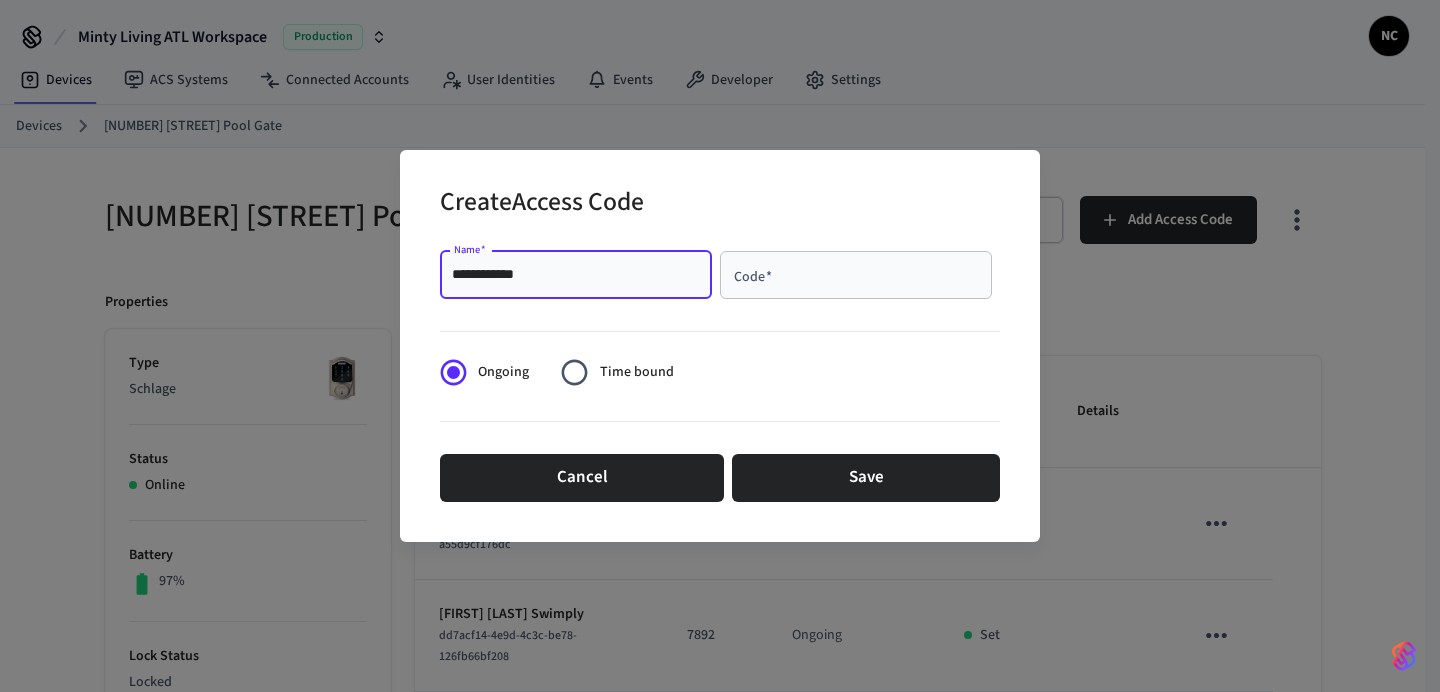 type on "**********" 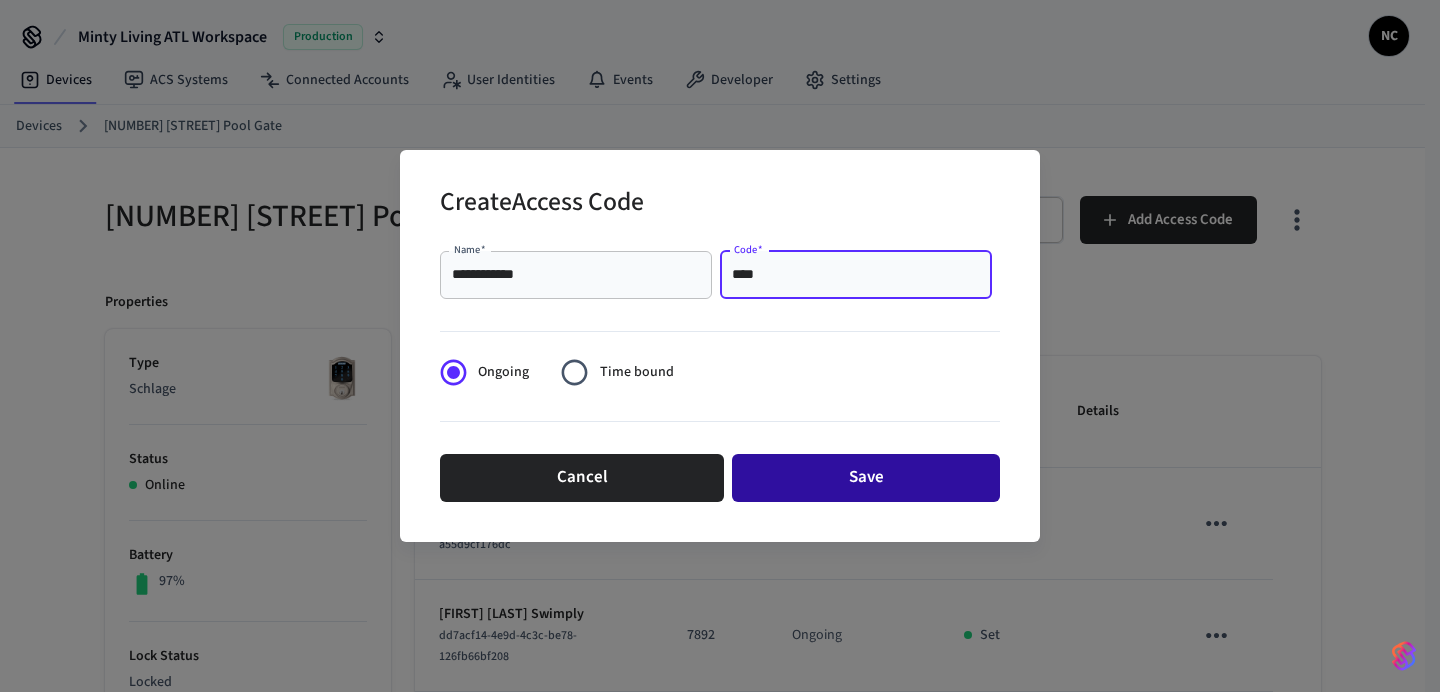 type on "****" 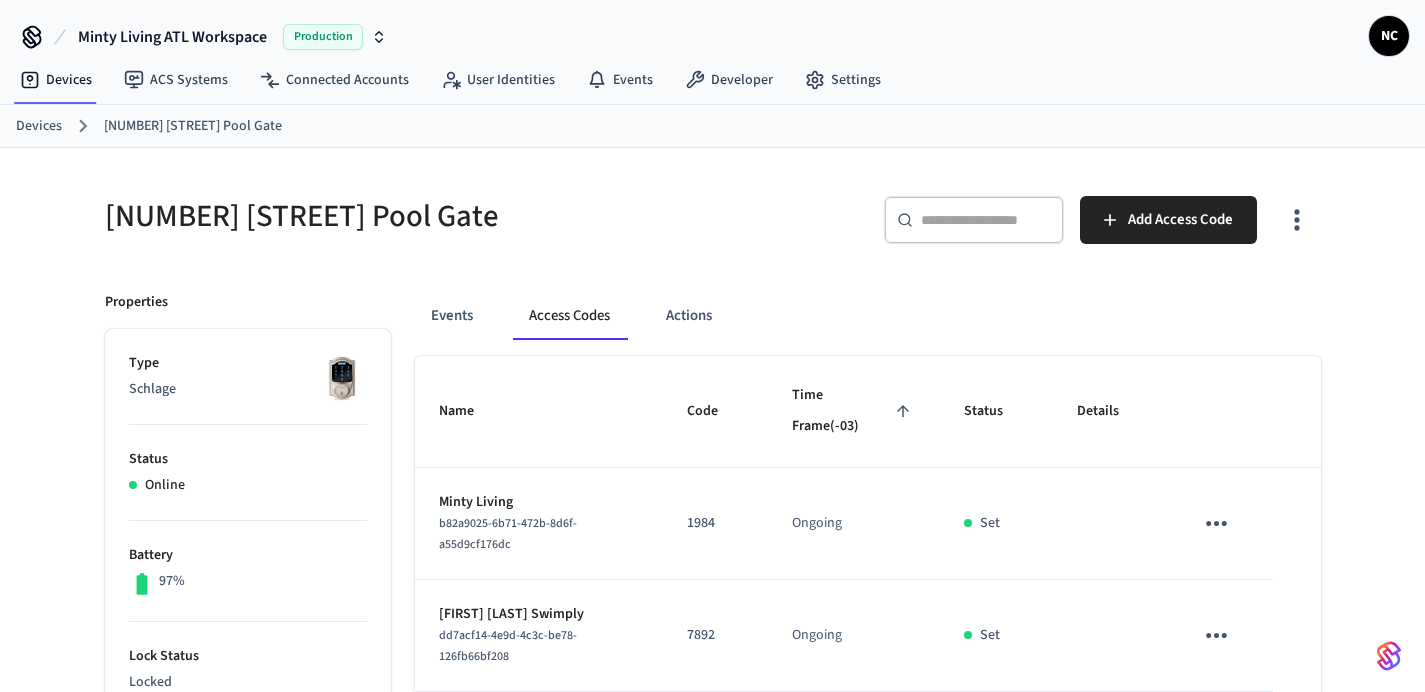 click on "Devices" at bounding box center (39, 126) 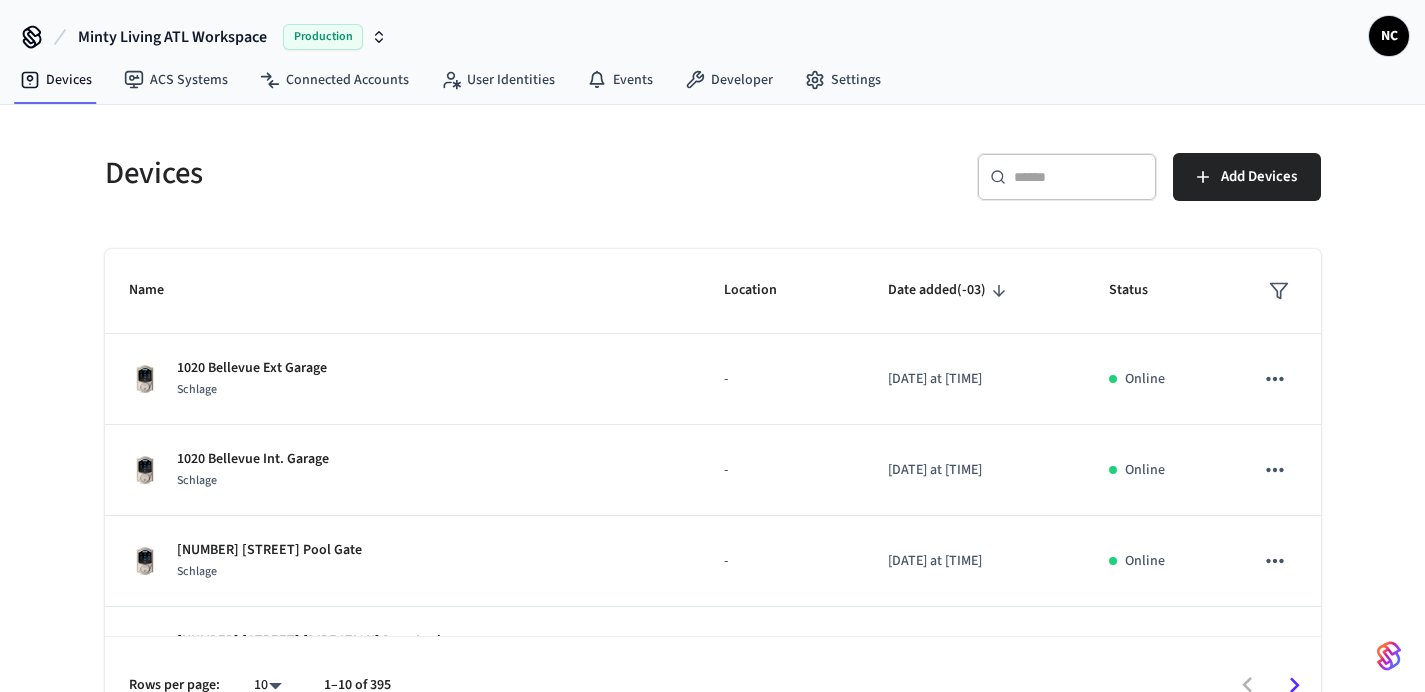 click on "​ ​" at bounding box center [1067, 177] 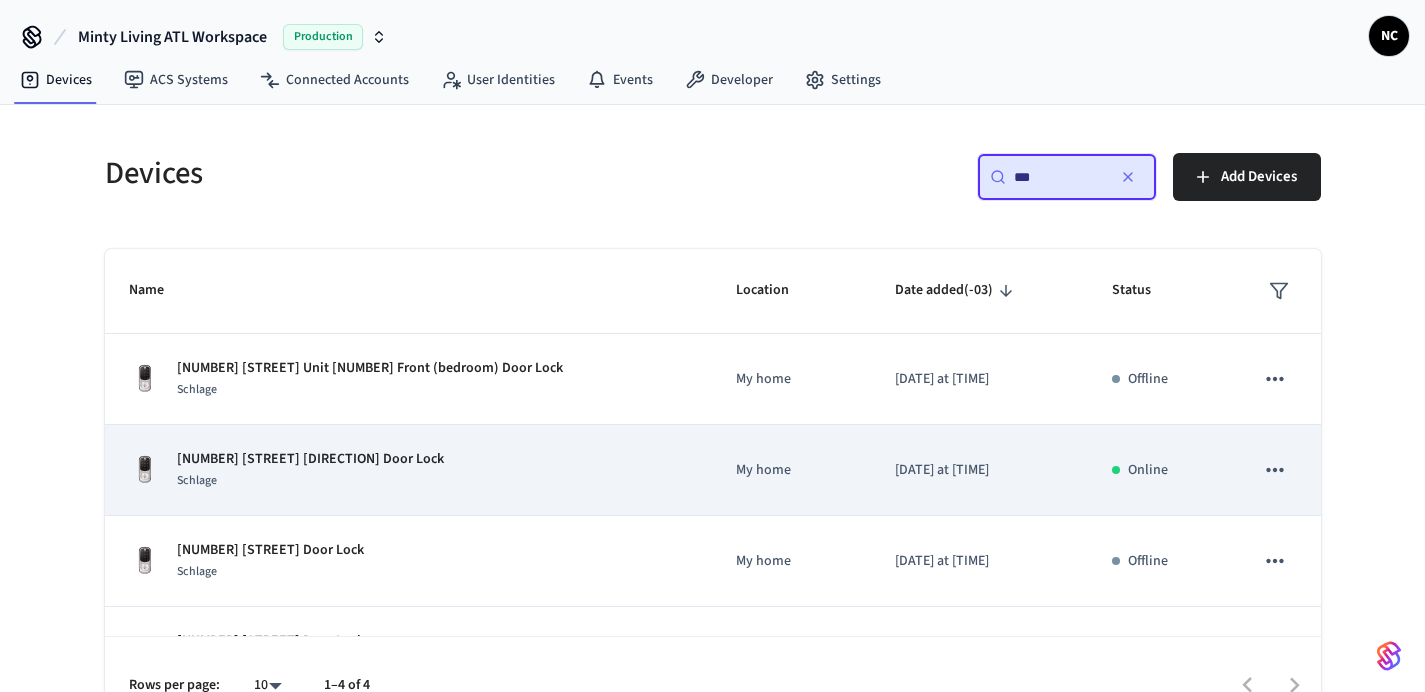 type on "***" 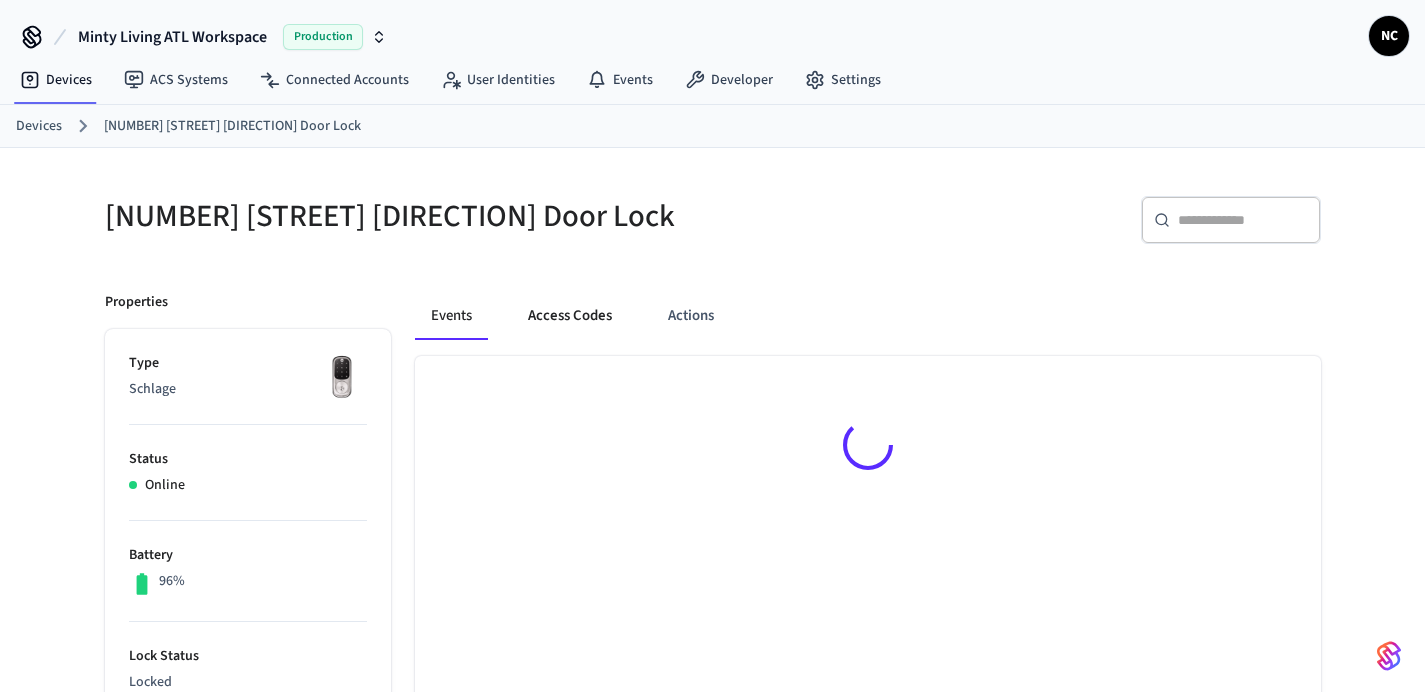 click on "Access Codes" at bounding box center [570, 316] 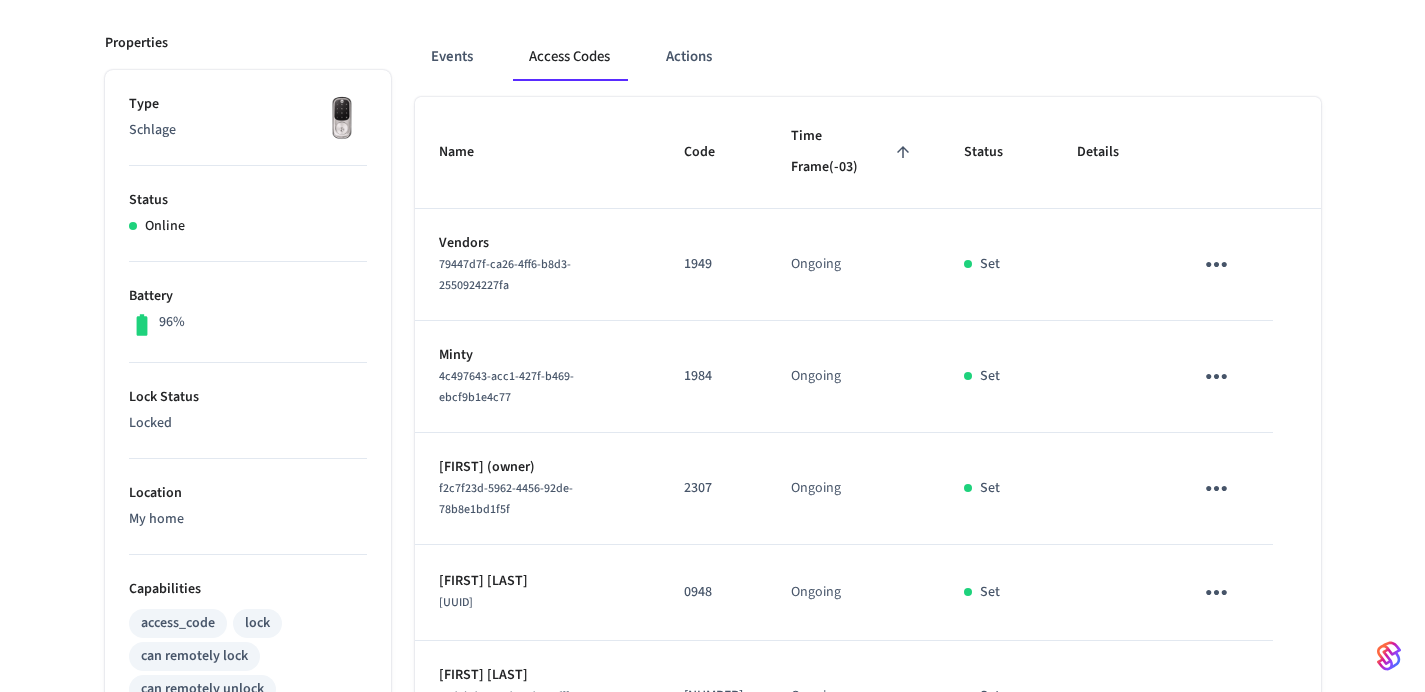 scroll, scrollTop: 758, scrollLeft: 0, axis: vertical 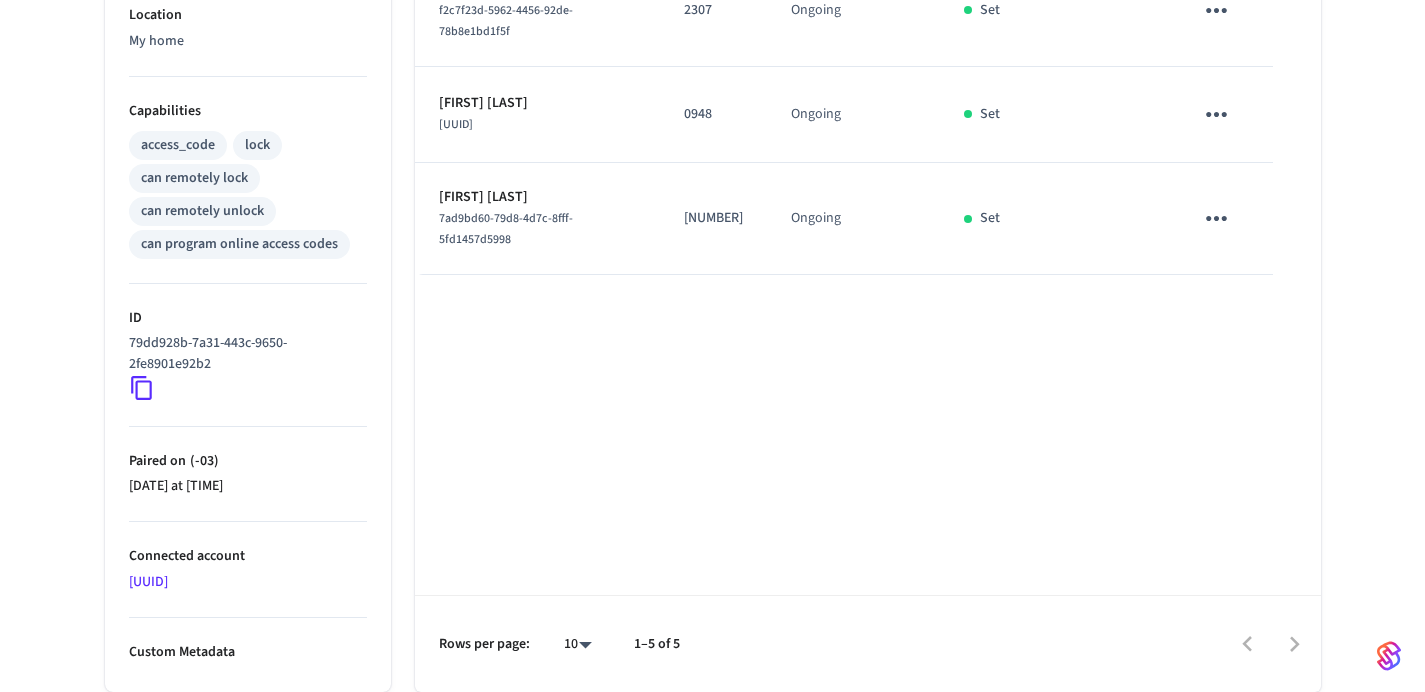 click on "[NUMBER]" at bounding box center [713, 218] 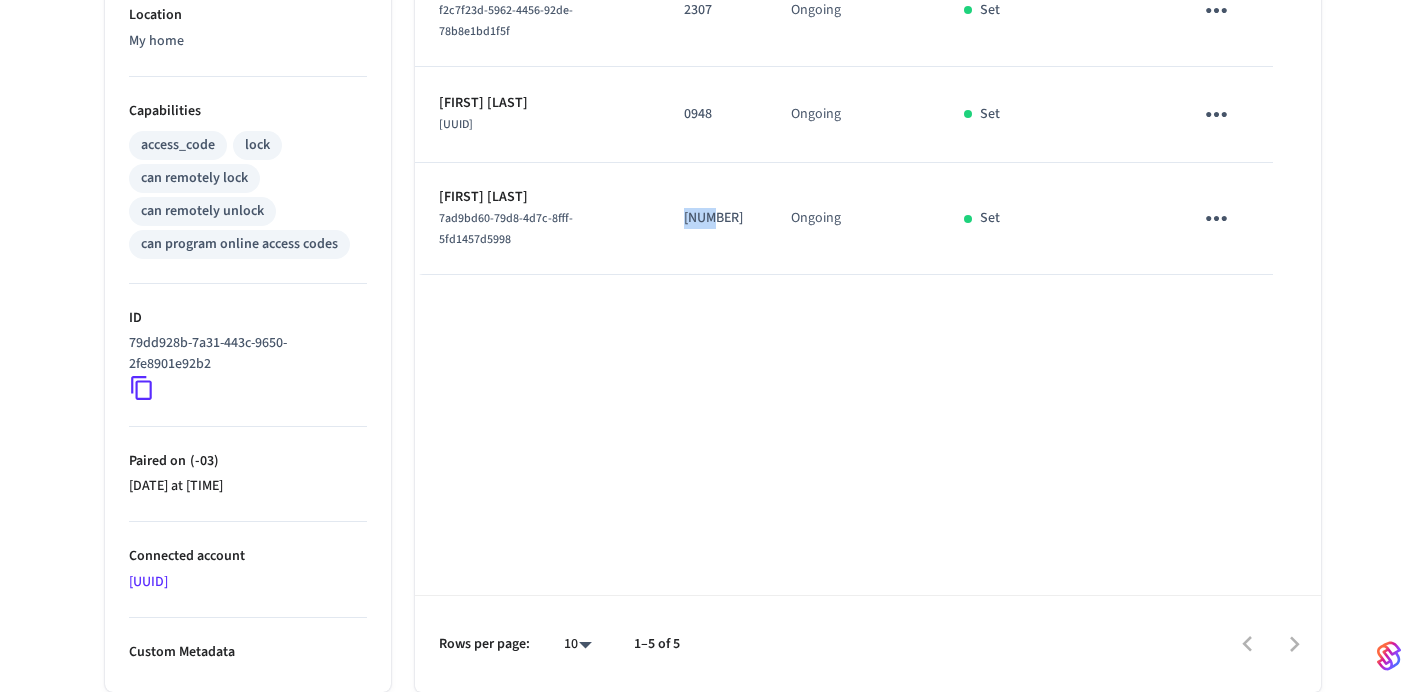 click on "[NUMBER]" at bounding box center [713, 218] 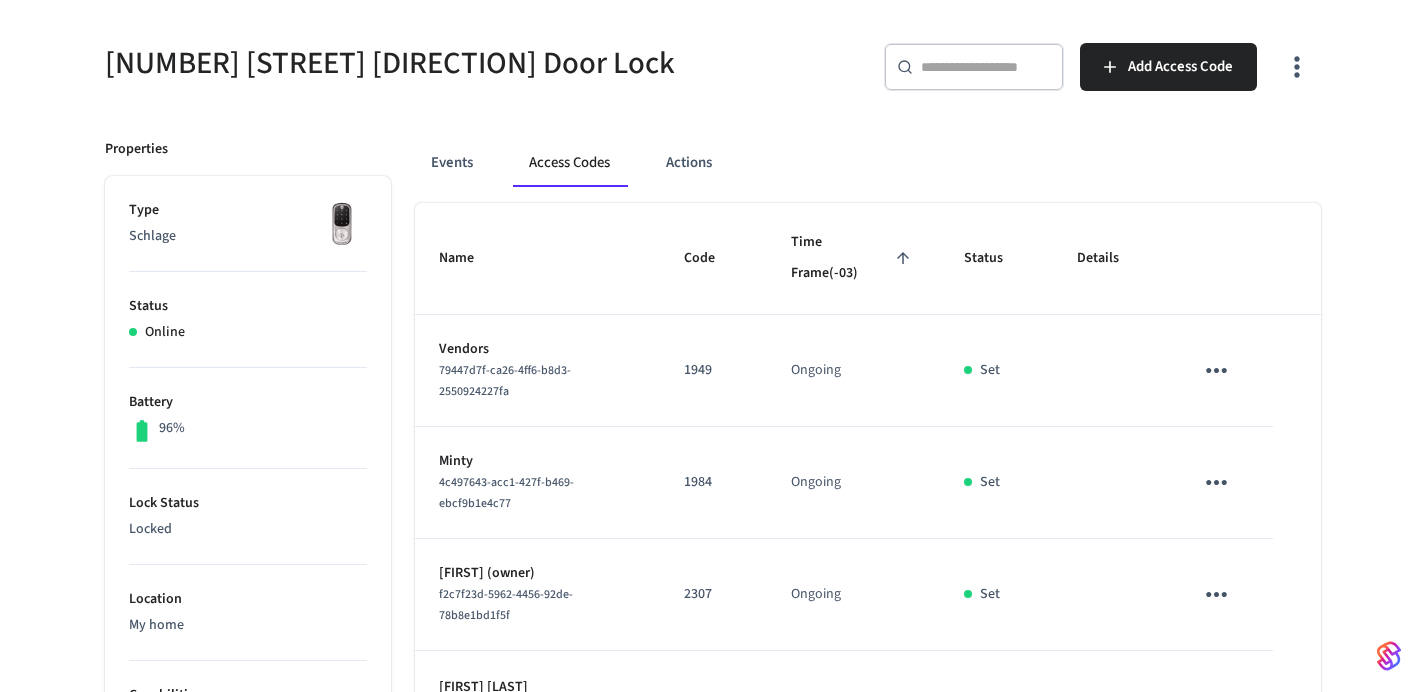 scroll, scrollTop: 0, scrollLeft: 0, axis: both 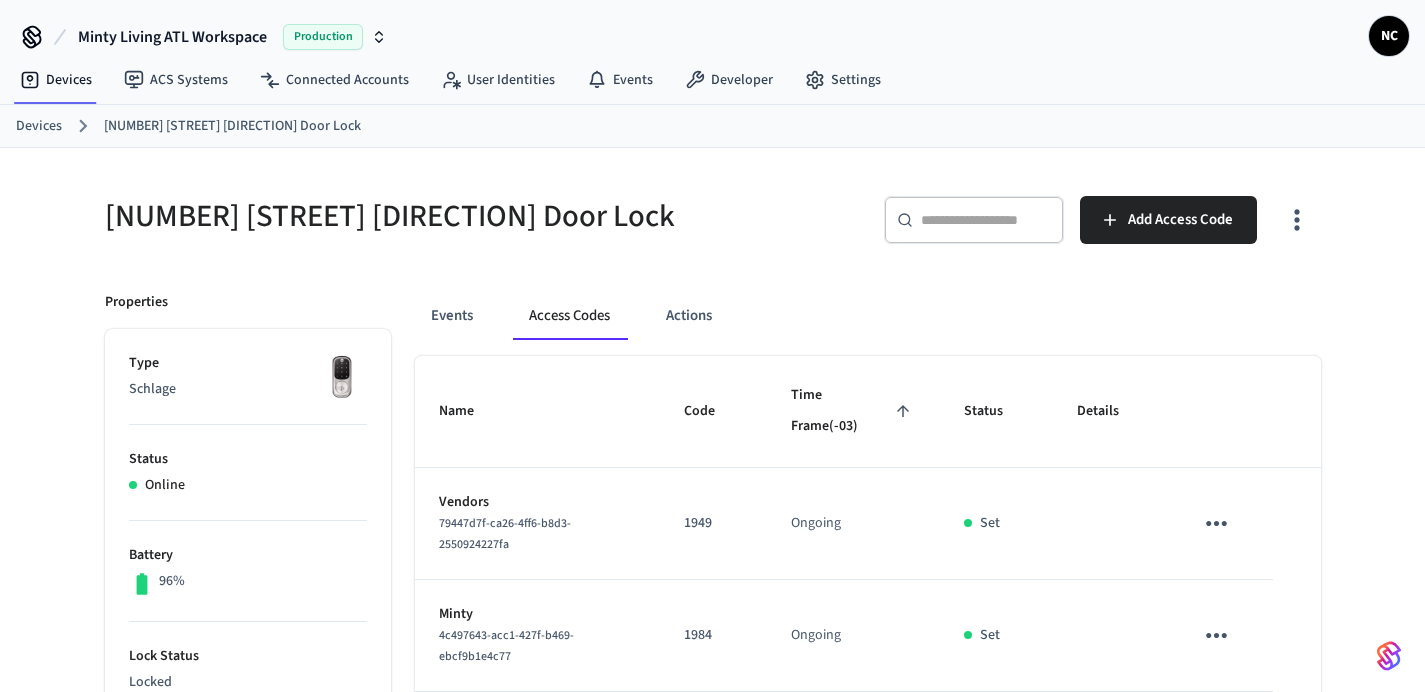 click on "Devices" at bounding box center [39, 126] 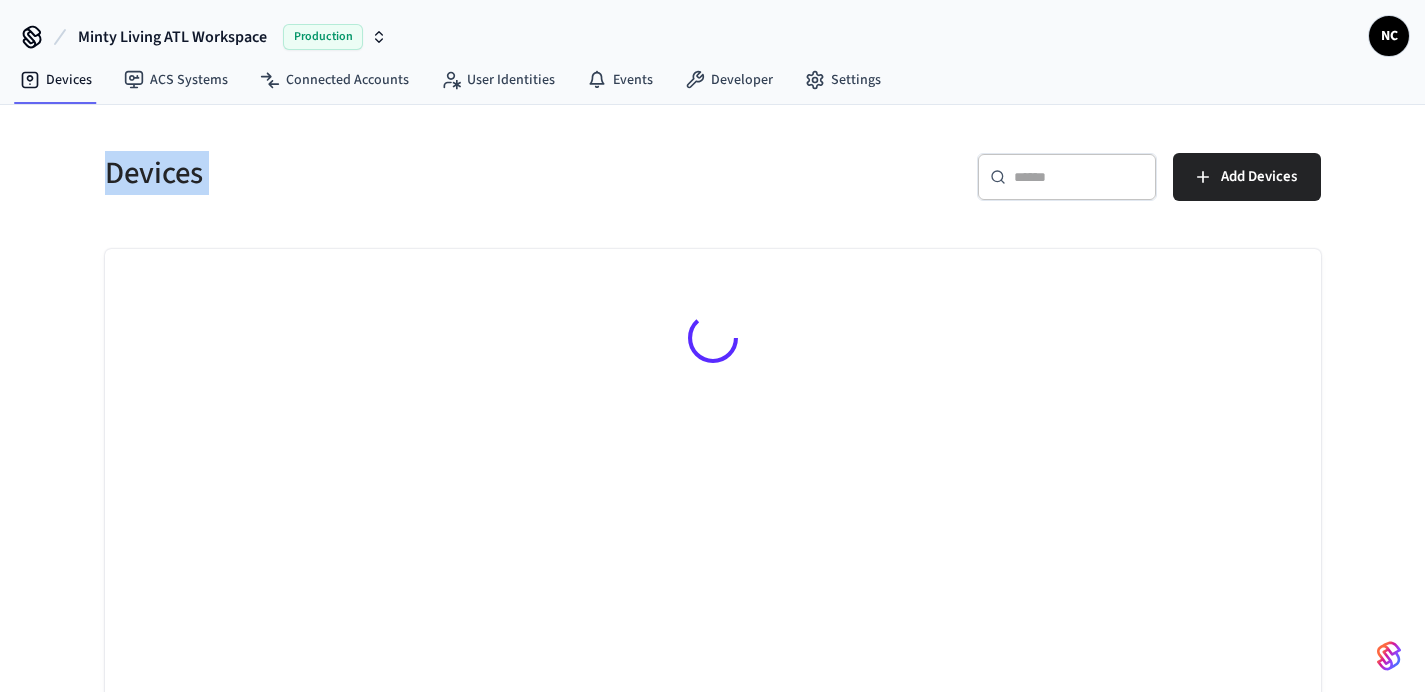 click on "Devices ​ ​ Add Devices" at bounding box center [712, 419] 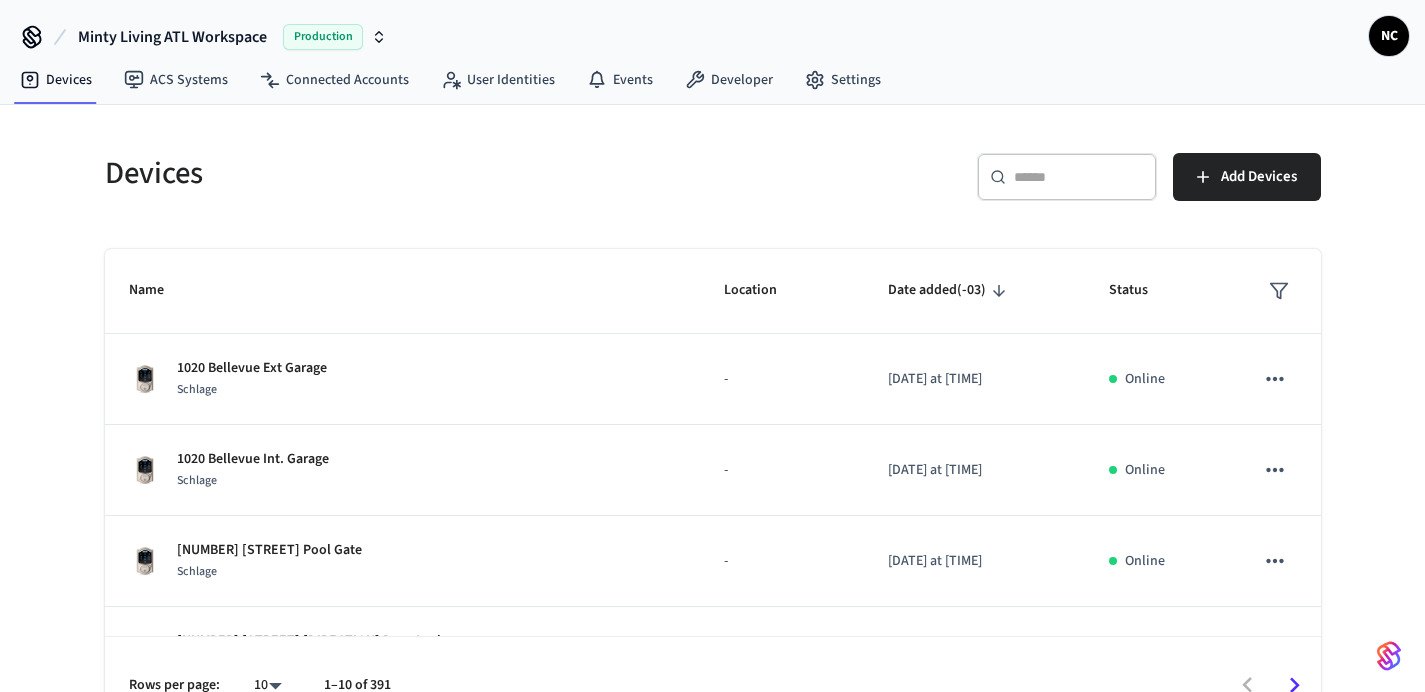 click on "​ ​" at bounding box center (1067, 177) 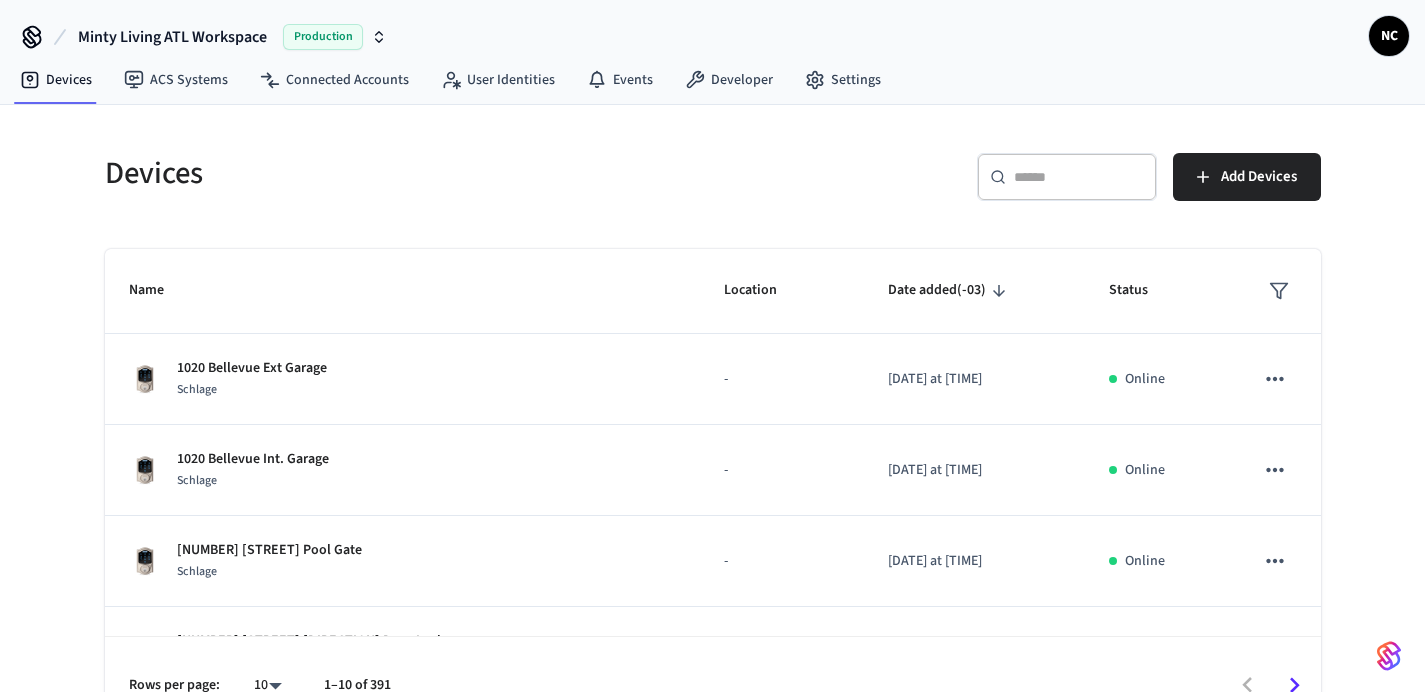 click on "​ ​" at bounding box center (1067, 177) 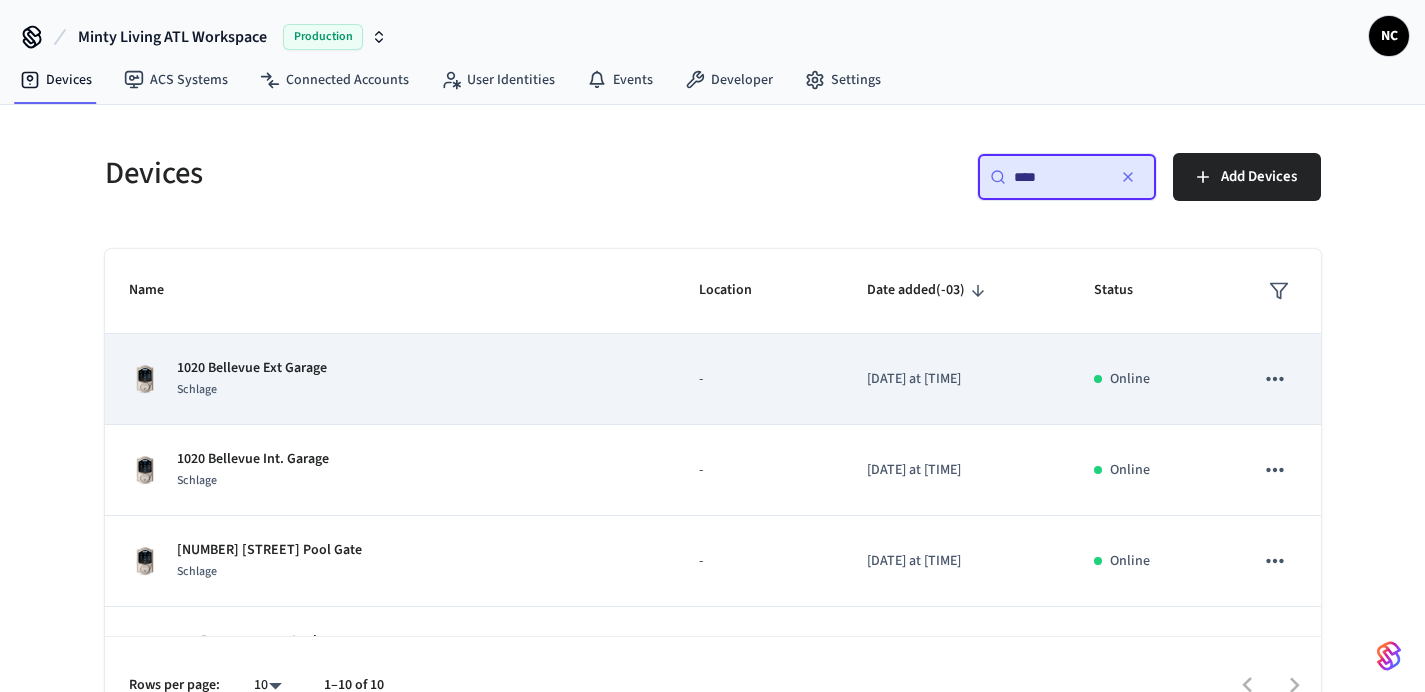 scroll, scrollTop: 141, scrollLeft: 0, axis: vertical 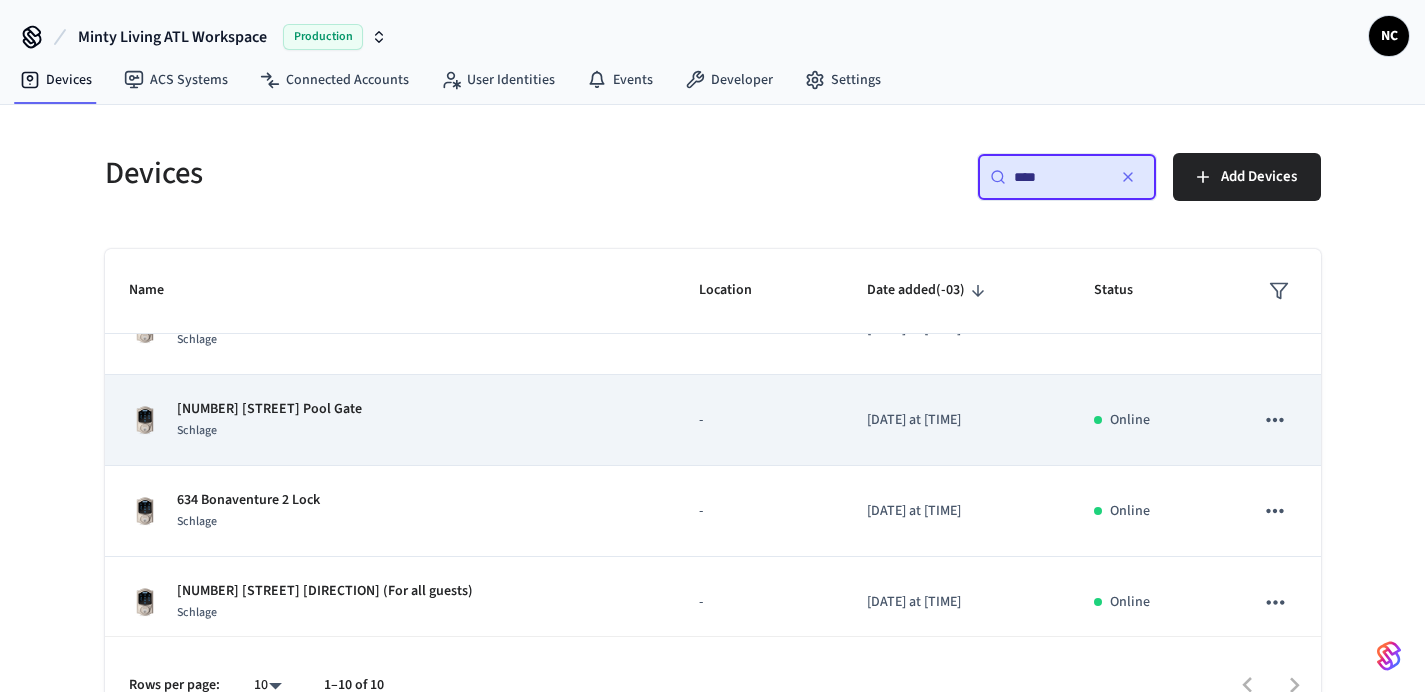 type on "****" 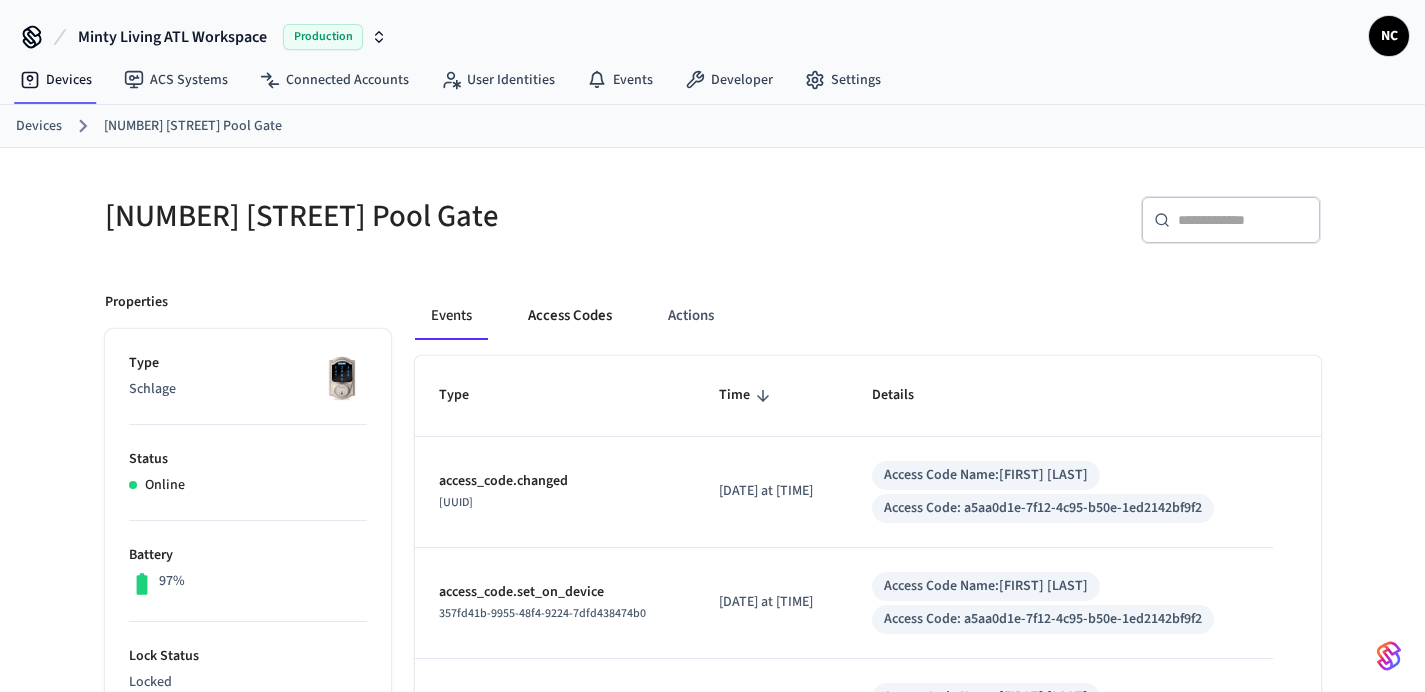 click on "Access Codes" at bounding box center (570, 316) 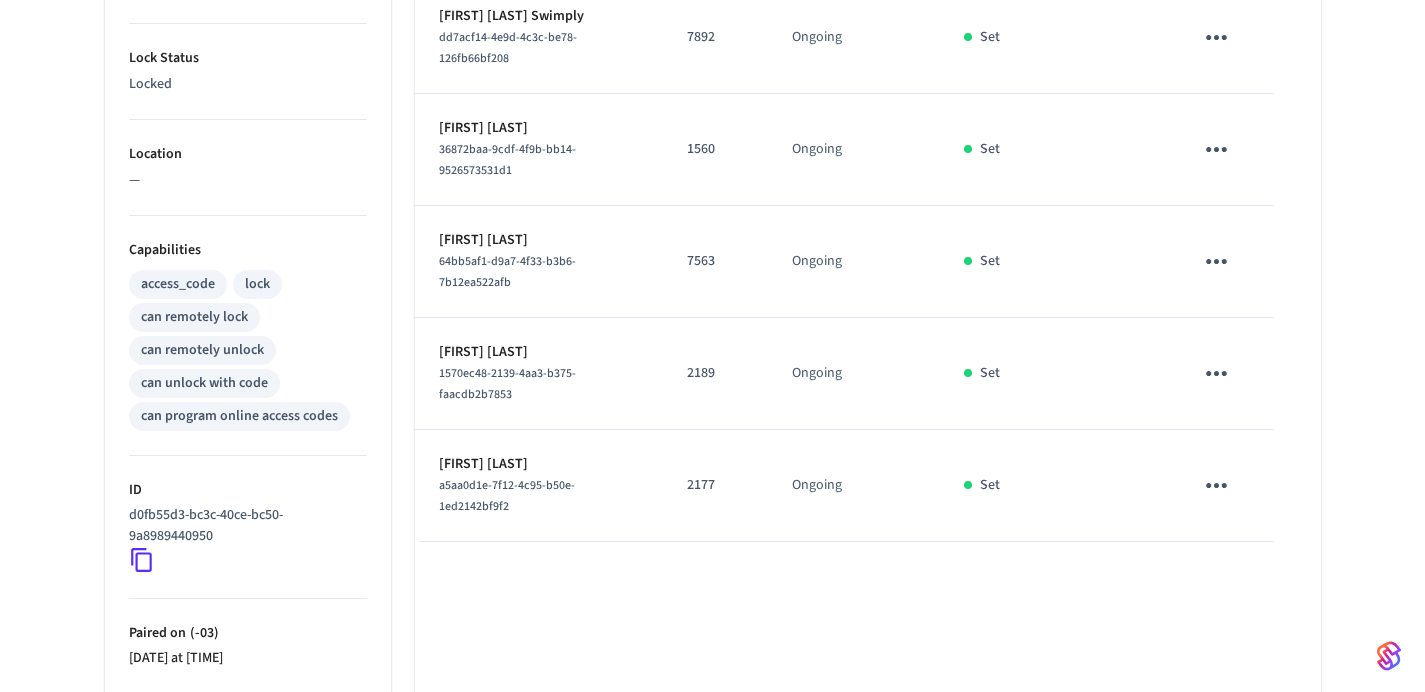 scroll, scrollTop: 600, scrollLeft: 0, axis: vertical 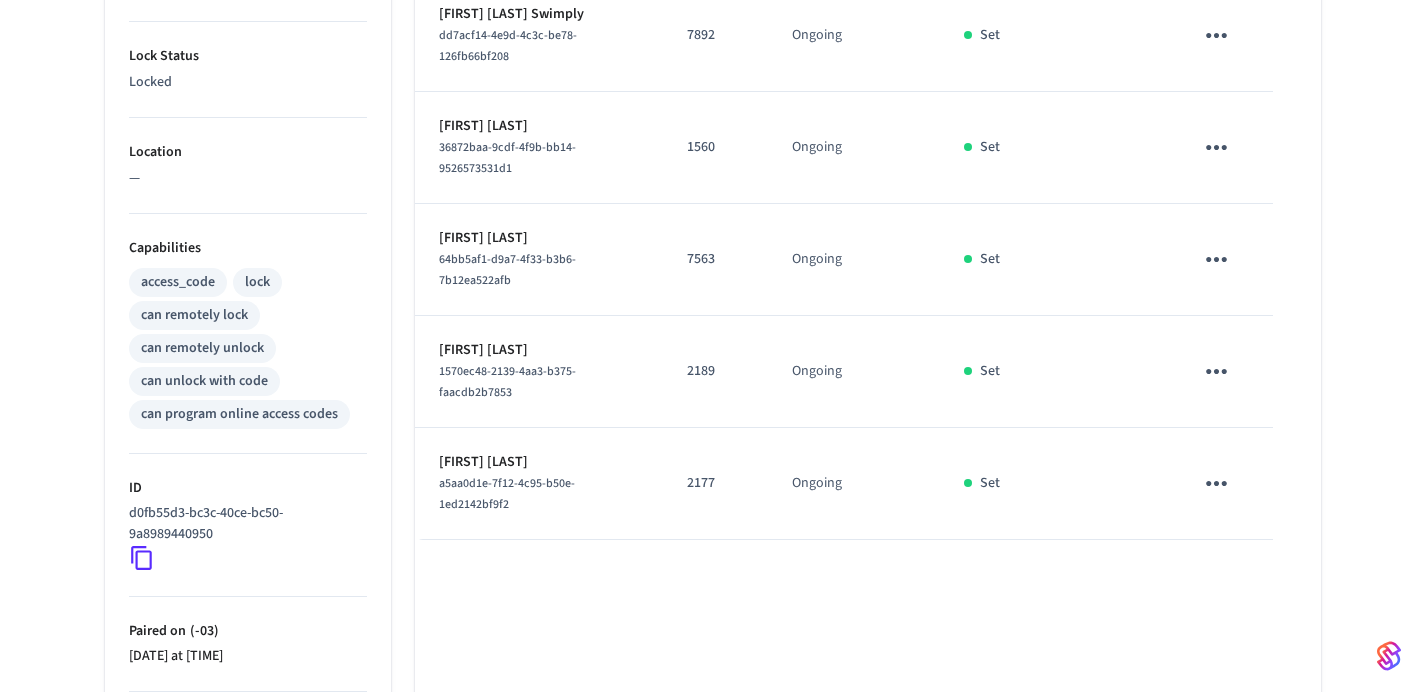 click on "2177" at bounding box center (715, 483) 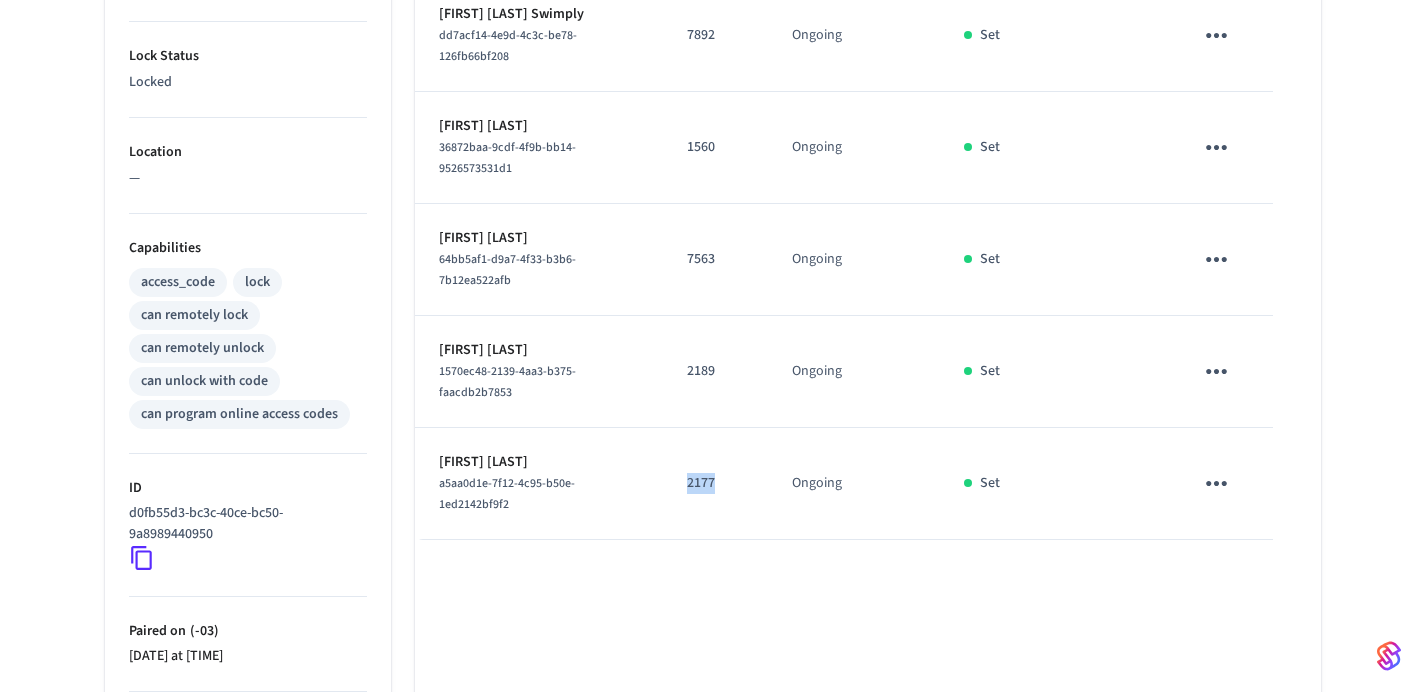 click on "2177" at bounding box center [715, 483] 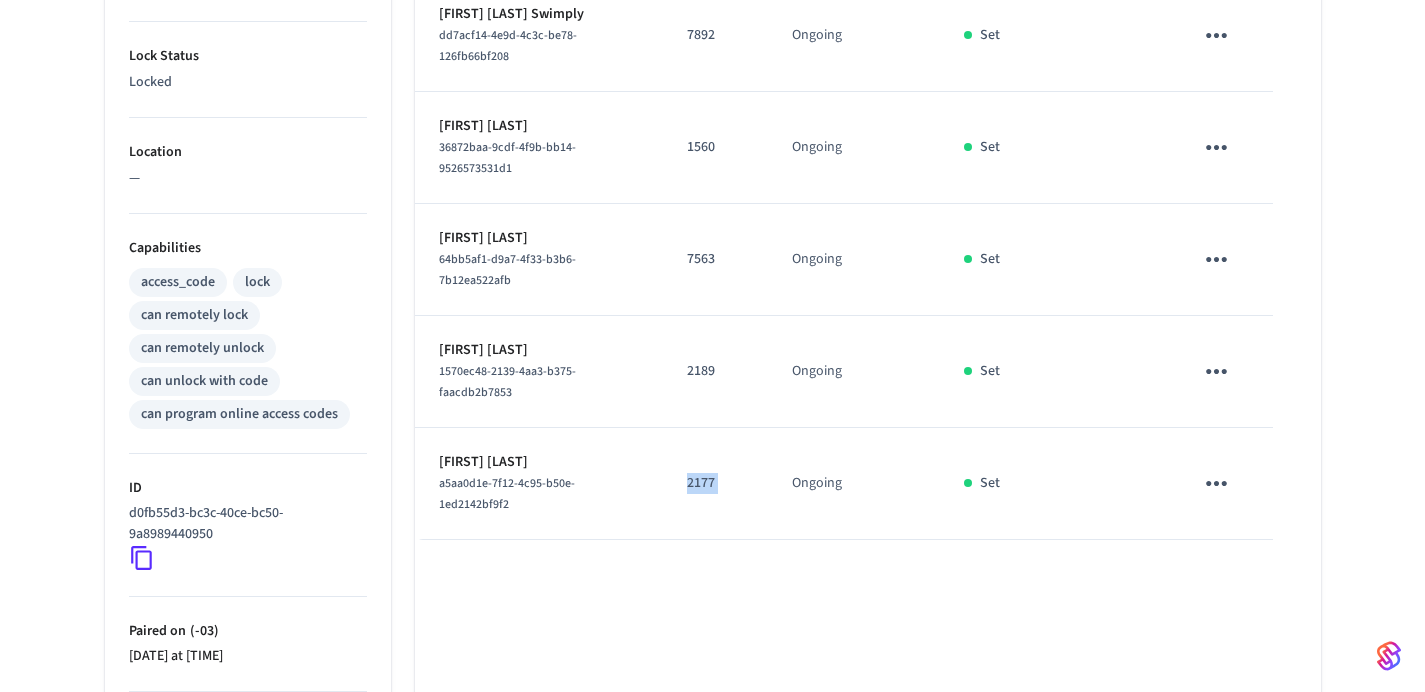 click on "2177" at bounding box center [715, 483] 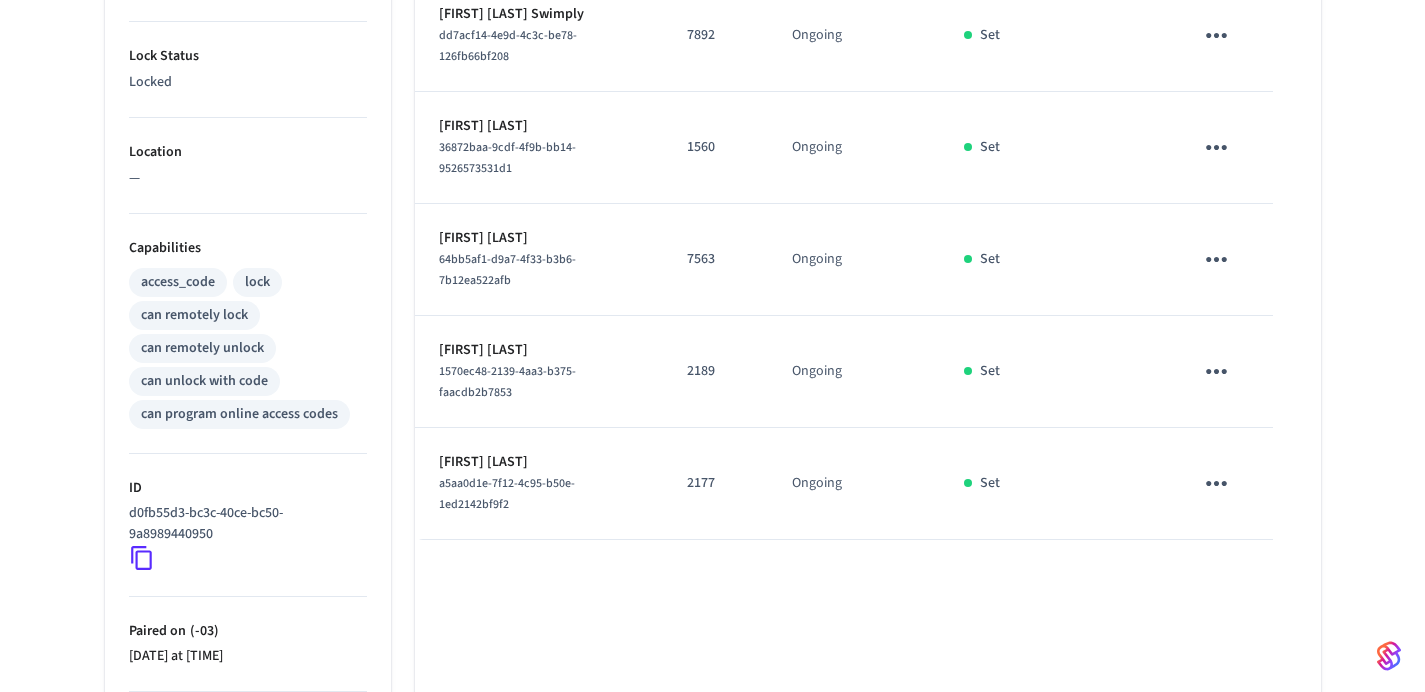 click on "2177" at bounding box center (715, 484) 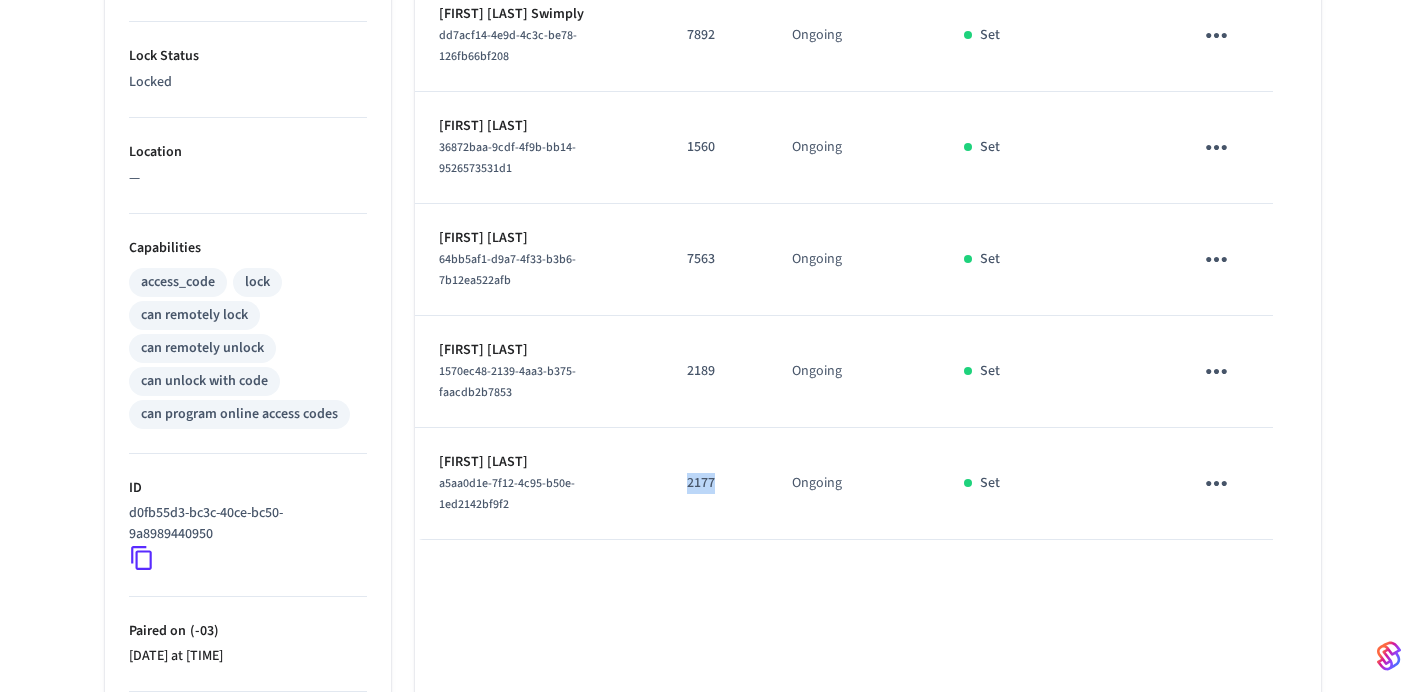 click on "2177" at bounding box center [715, 484] 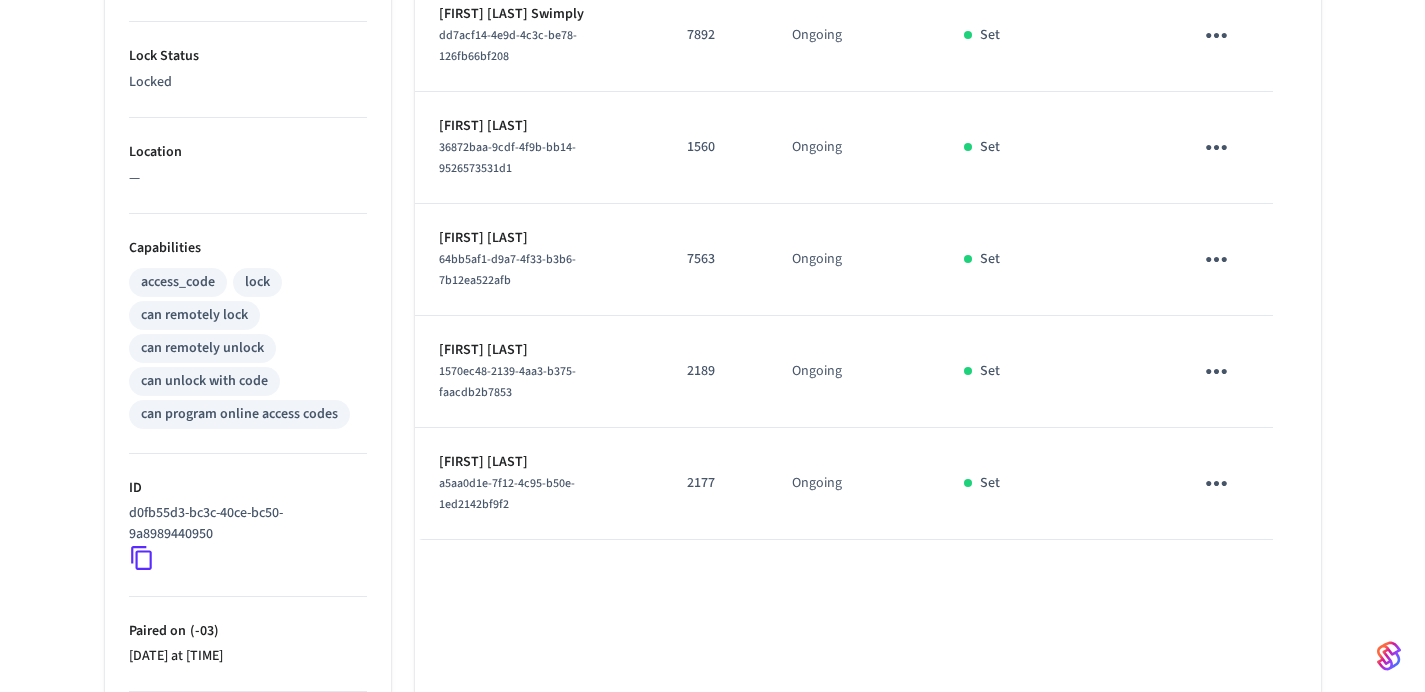 click on "2177" at bounding box center (715, 483) 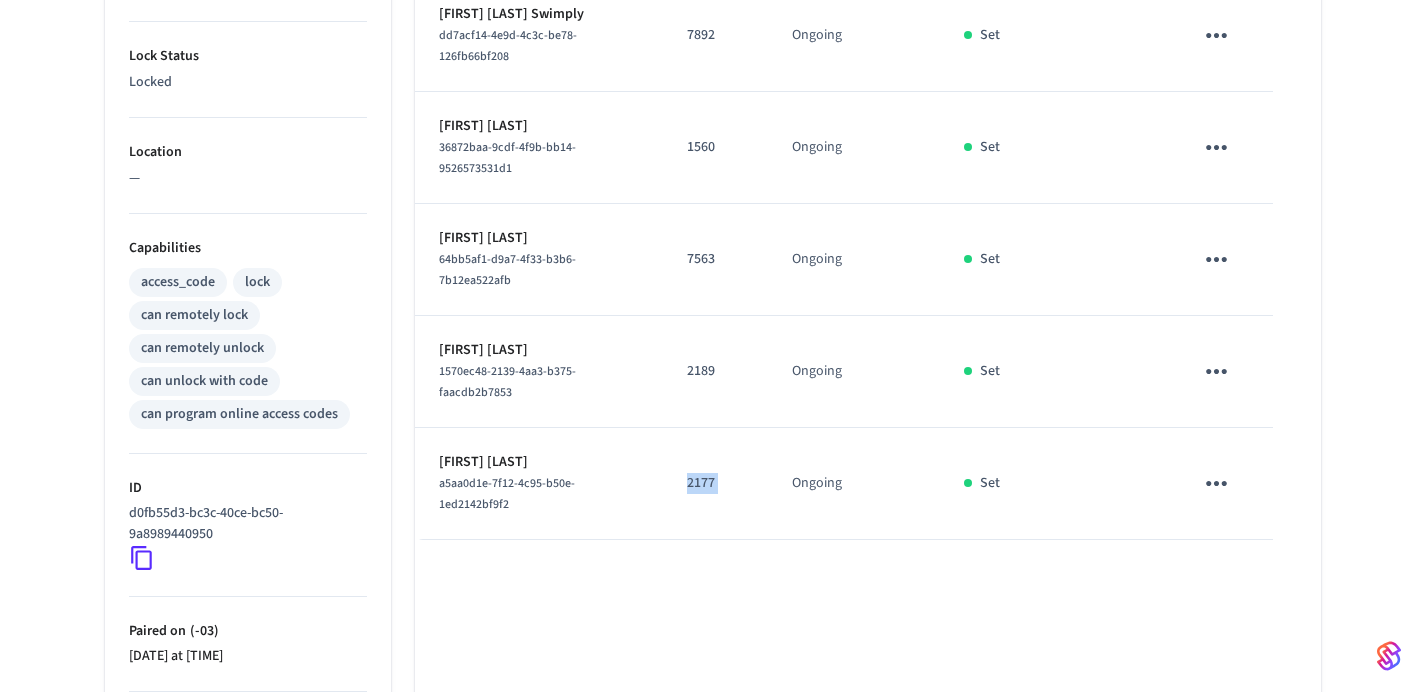 click on "2177" at bounding box center [715, 483] 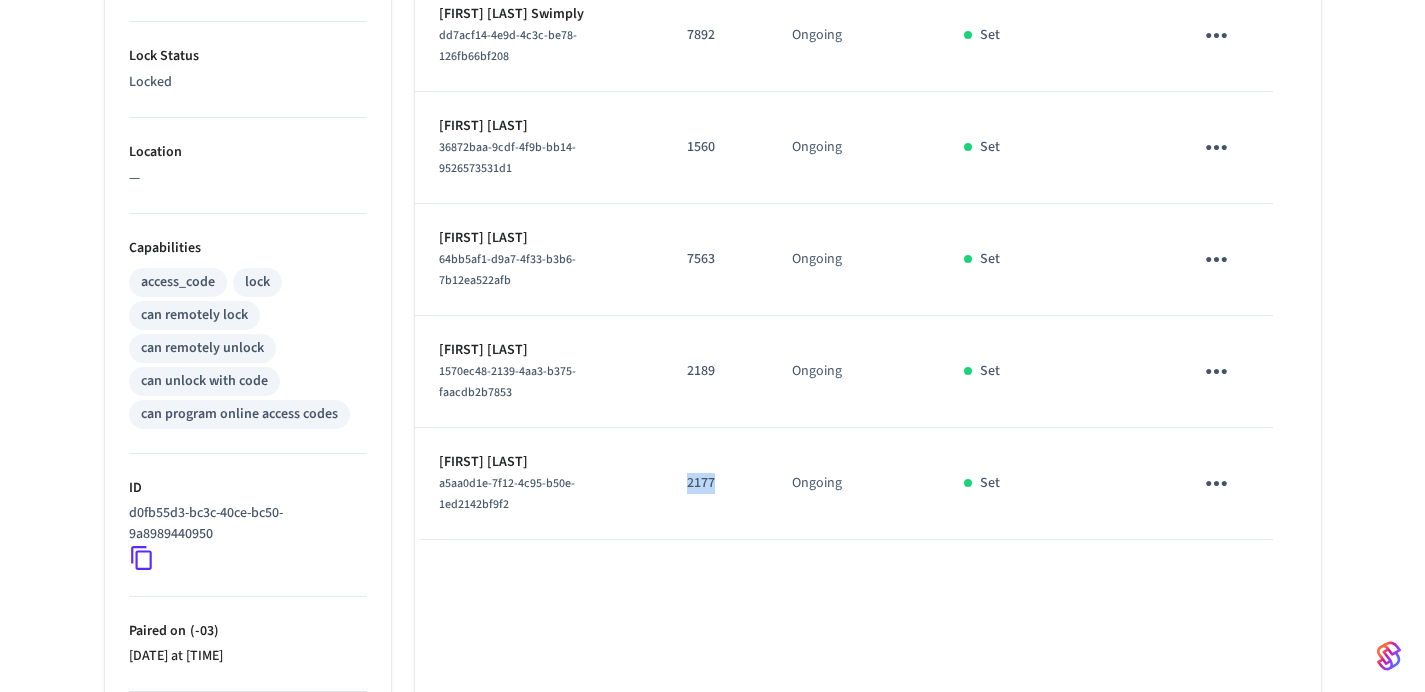 click on "2177" at bounding box center [715, 483] 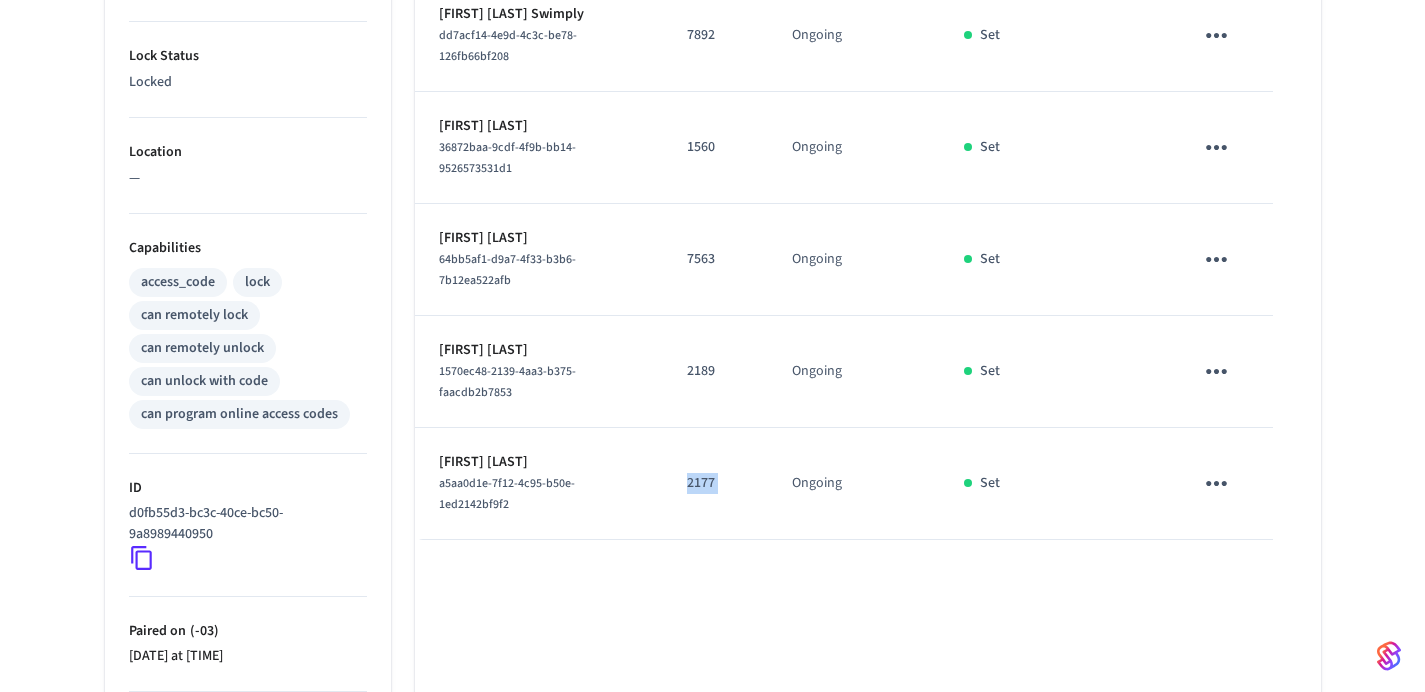 click on "2177" at bounding box center [715, 483] 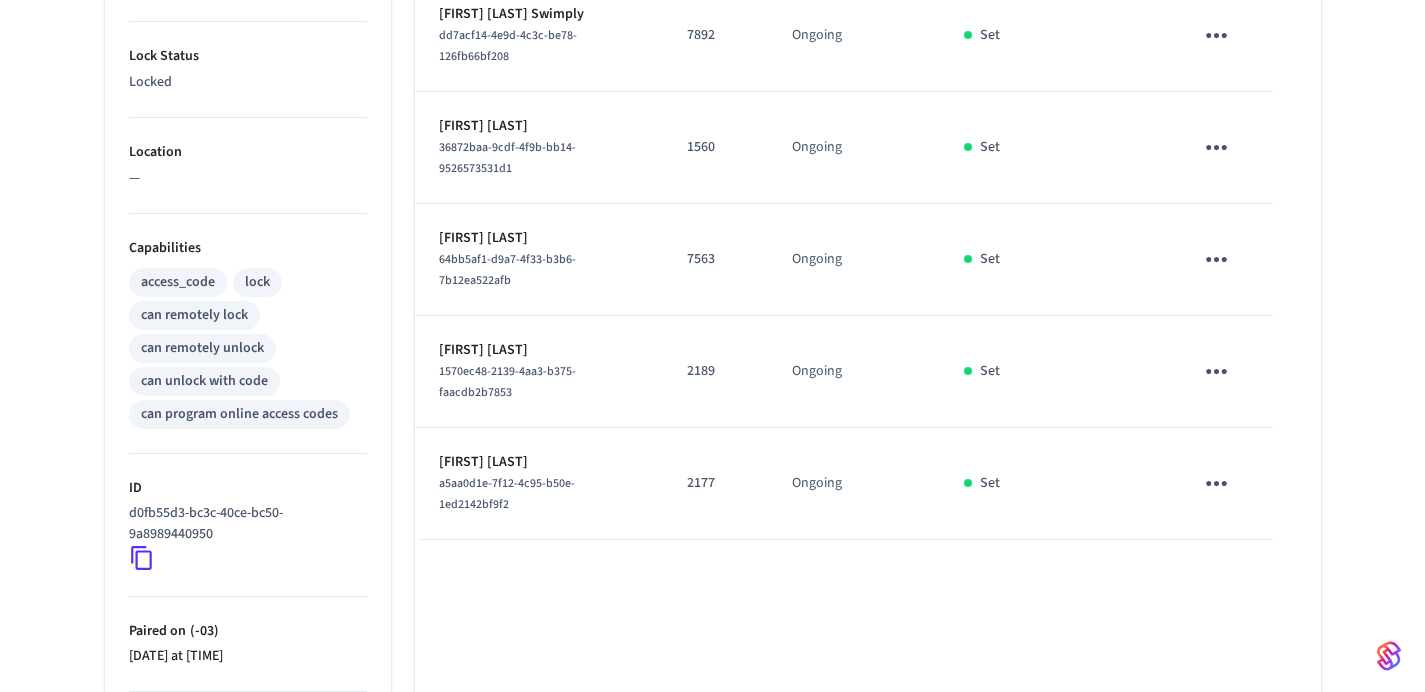click on "2177" at bounding box center (715, 483) 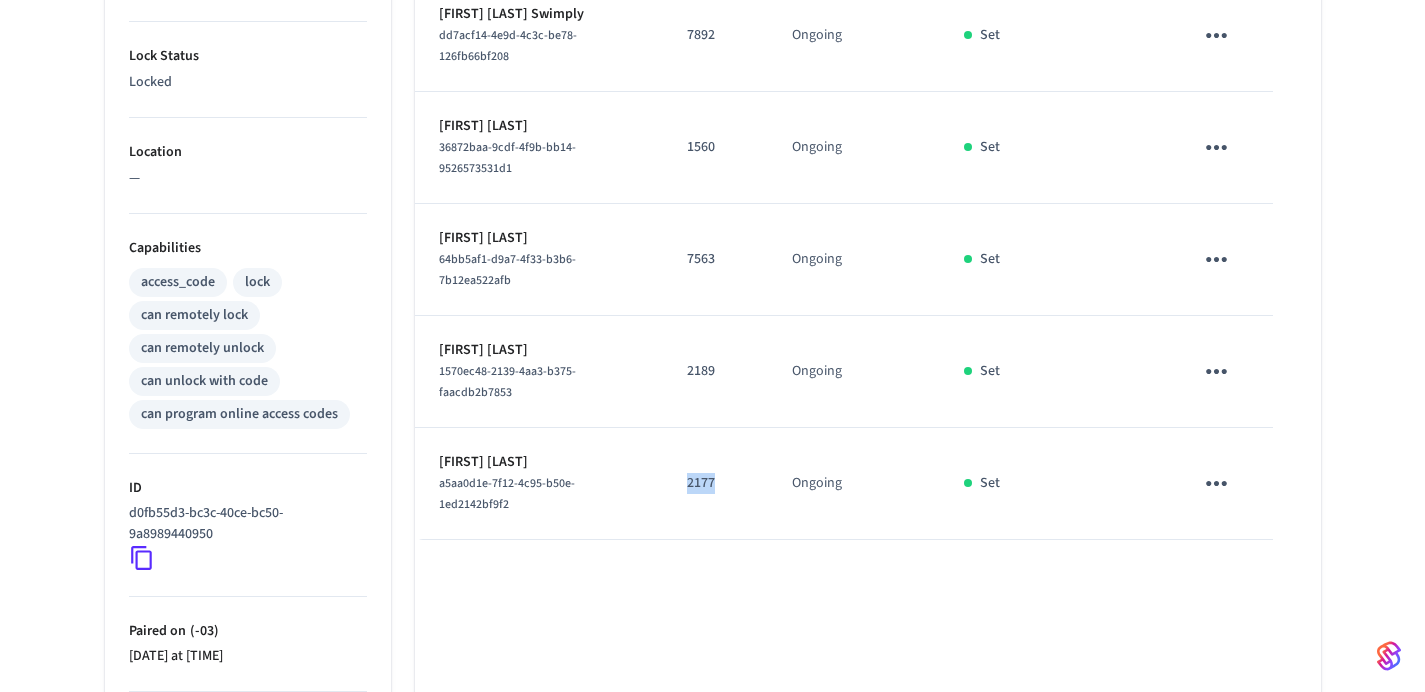 click on "2177" at bounding box center [715, 483] 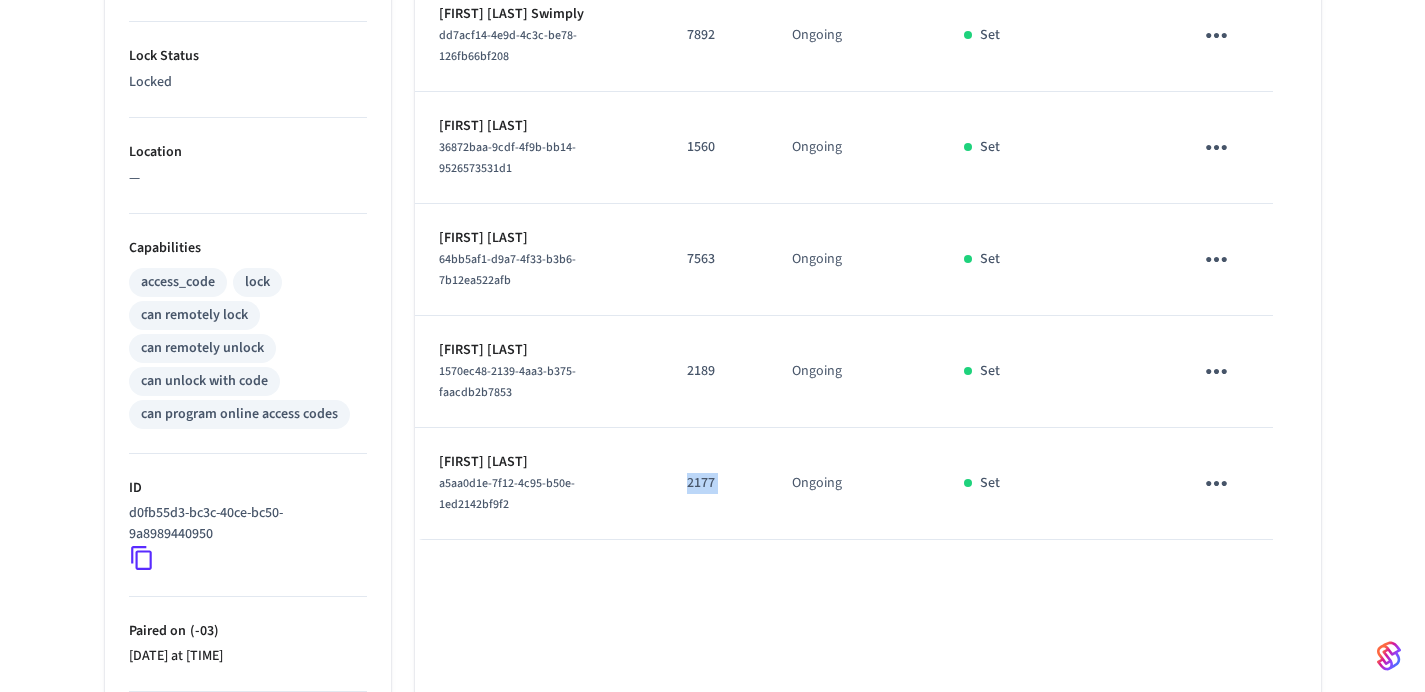 click on "2177" at bounding box center (715, 483) 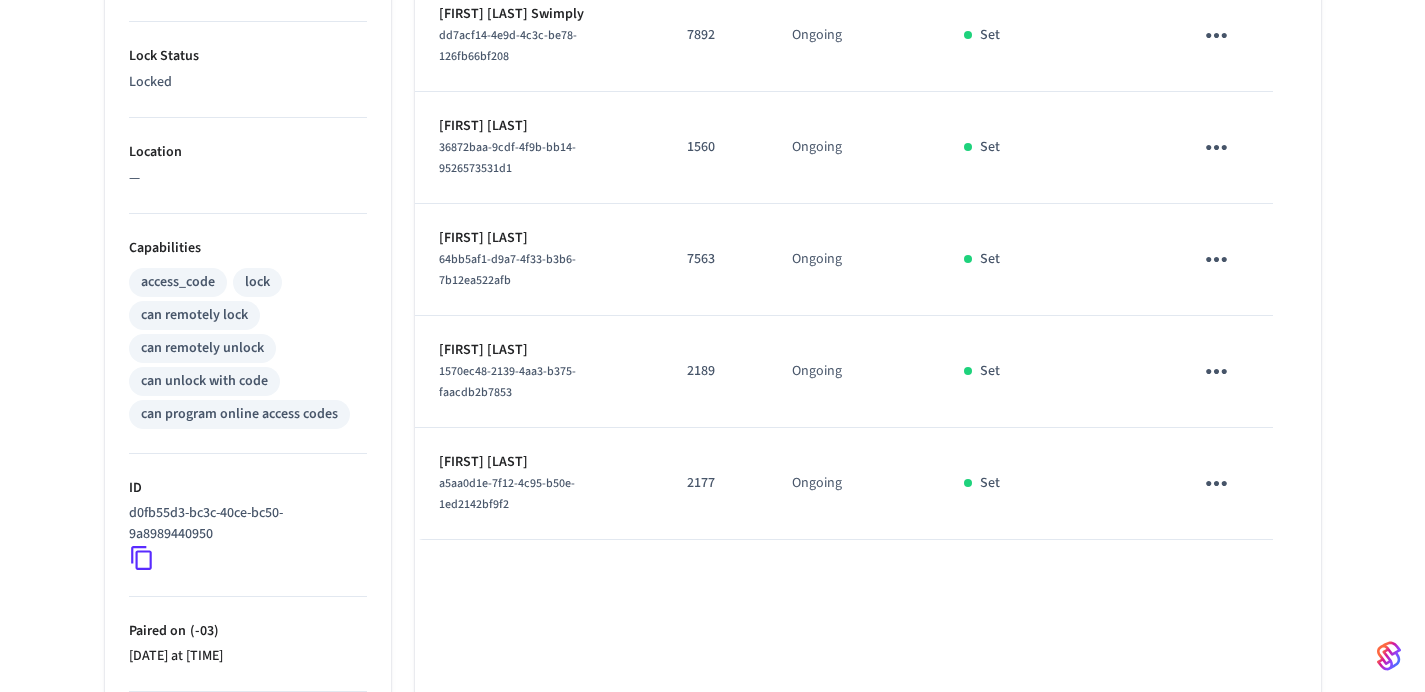 click on "2177" at bounding box center [715, 483] 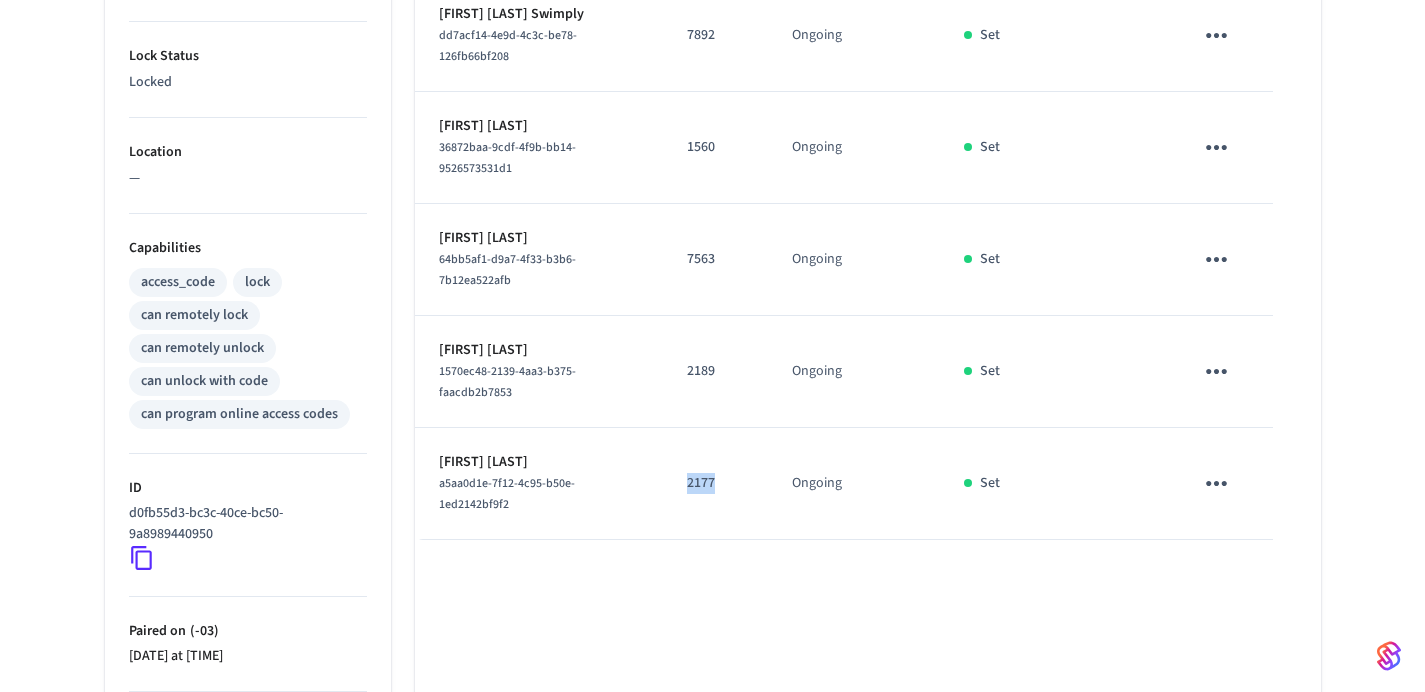 click on "2177" at bounding box center [715, 483] 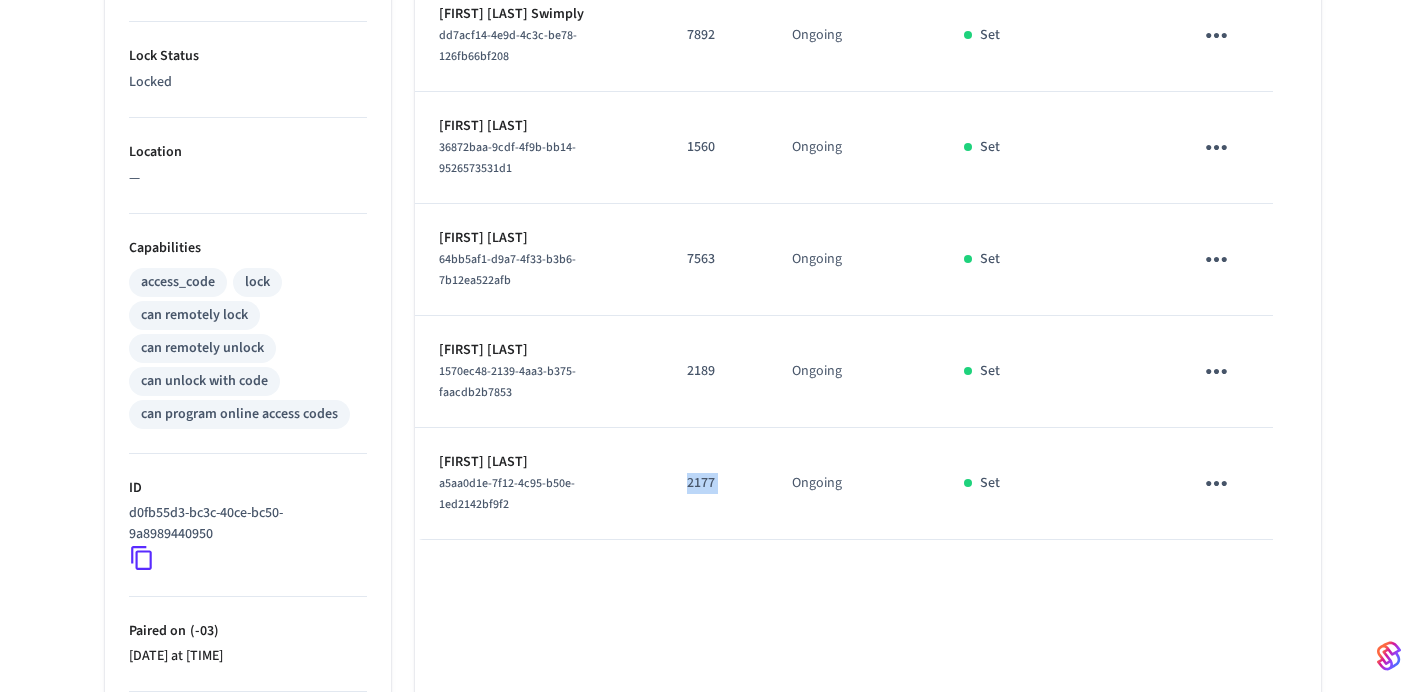 click on "2177" at bounding box center [715, 483] 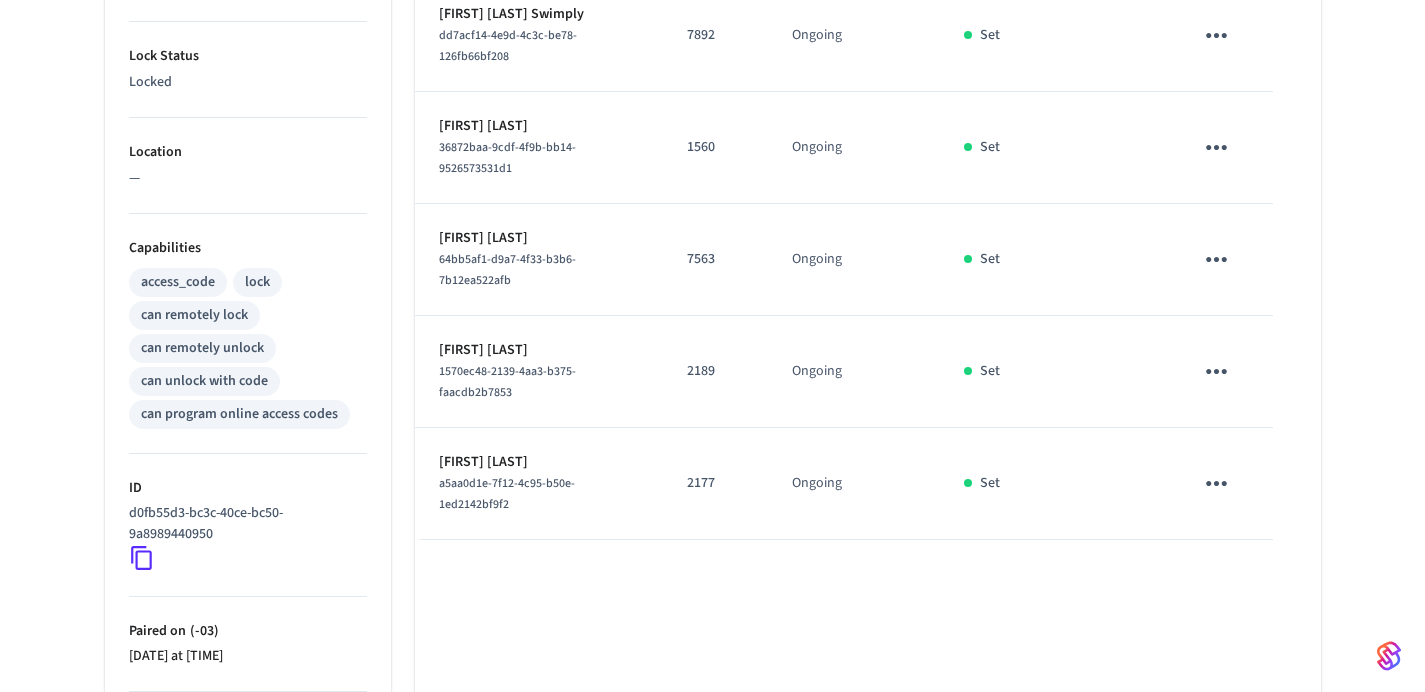 click on "2177" at bounding box center (715, 483) 